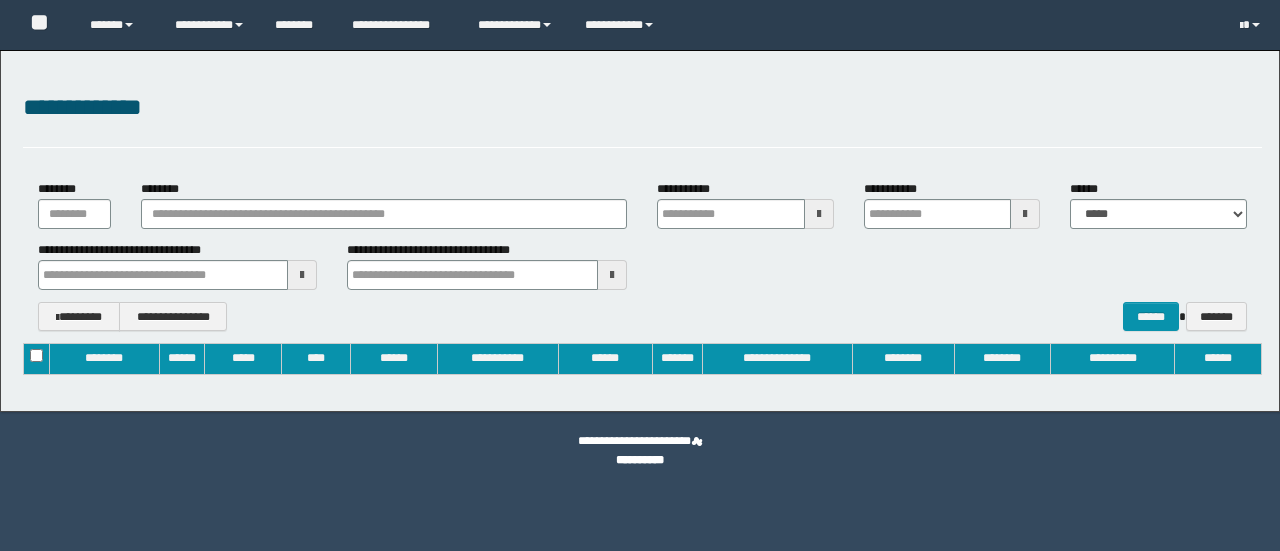 type on "**********" 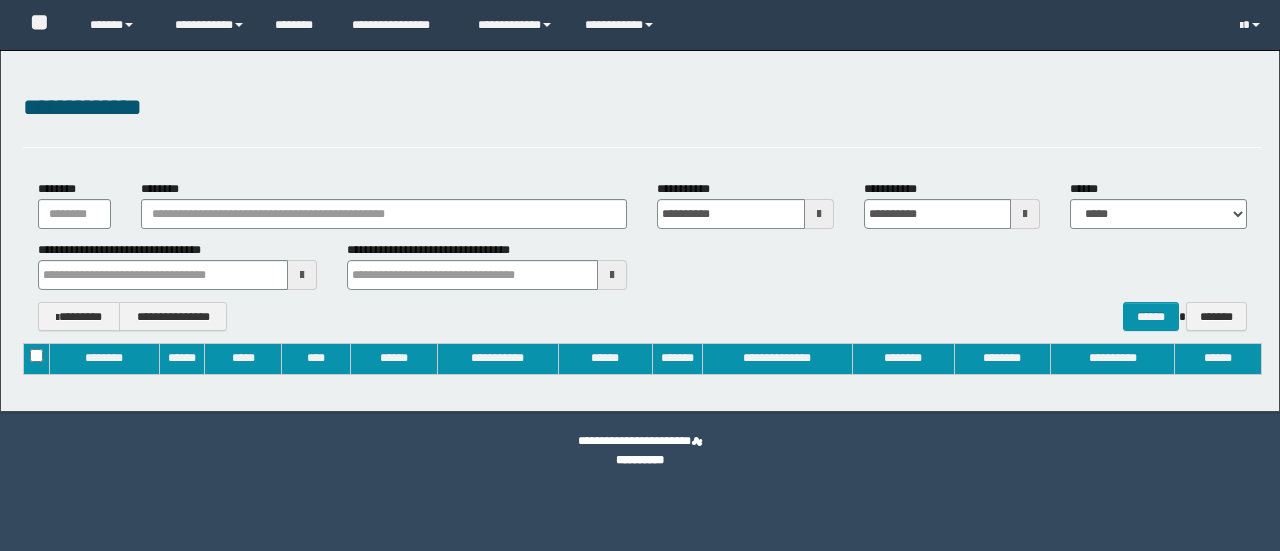 scroll, scrollTop: 0, scrollLeft: 0, axis: both 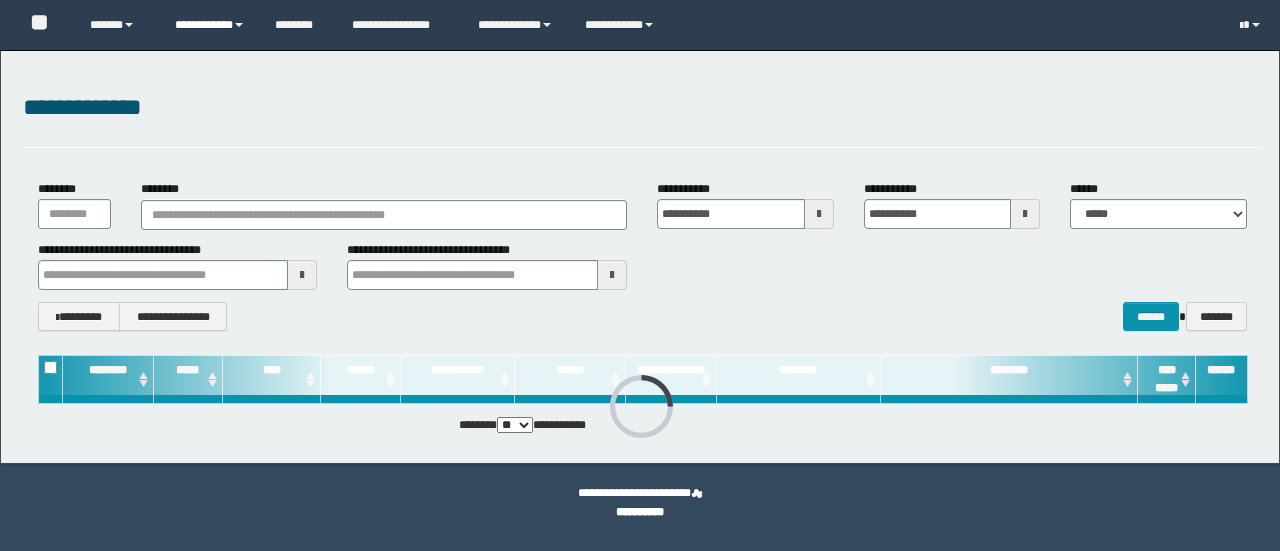 click on "**********" at bounding box center (210, 25) 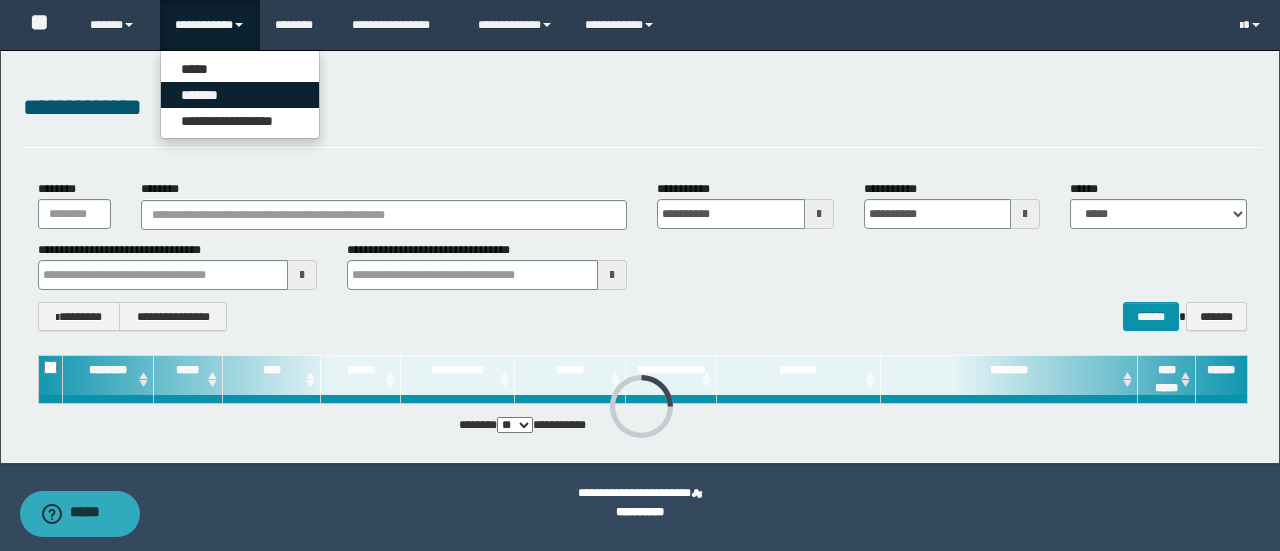 click on "*******" at bounding box center [240, 95] 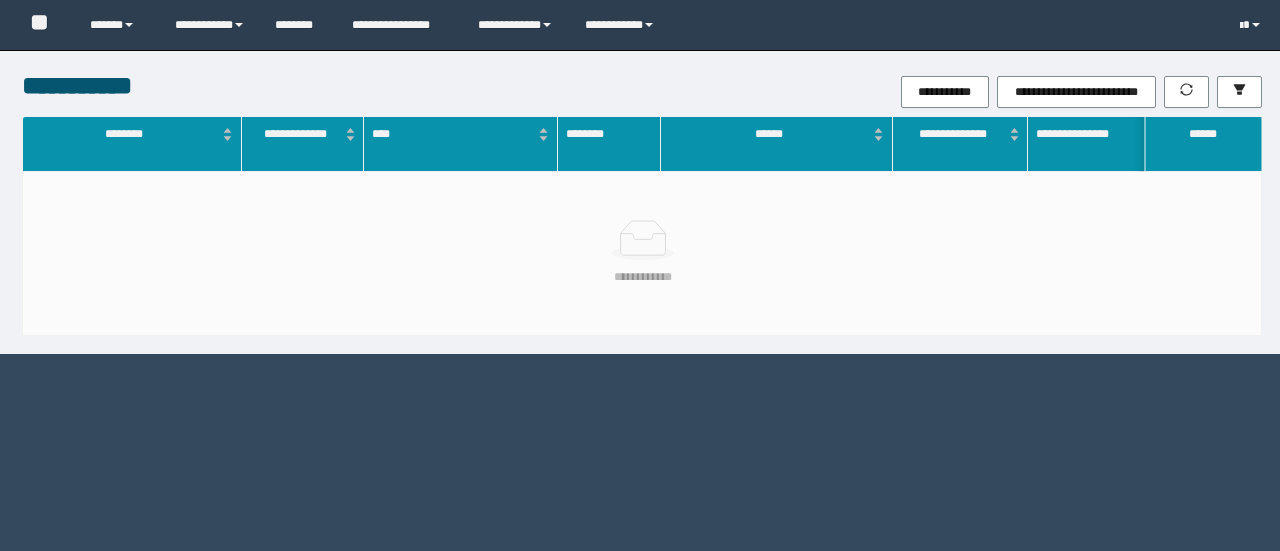 scroll, scrollTop: 0, scrollLeft: 0, axis: both 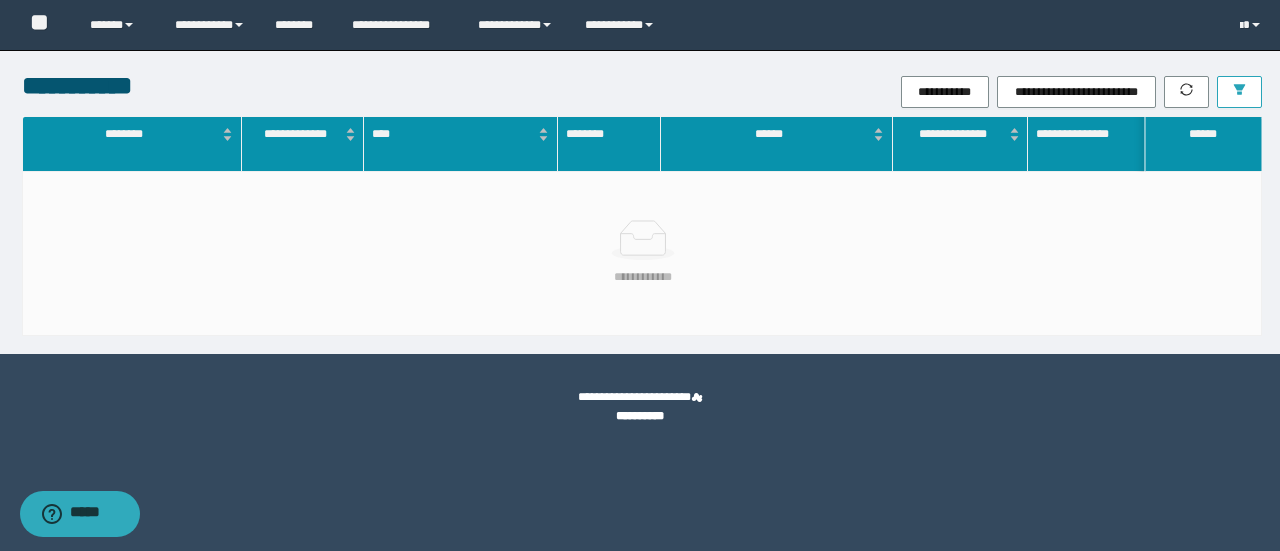 click at bounding box center (1239, 92) 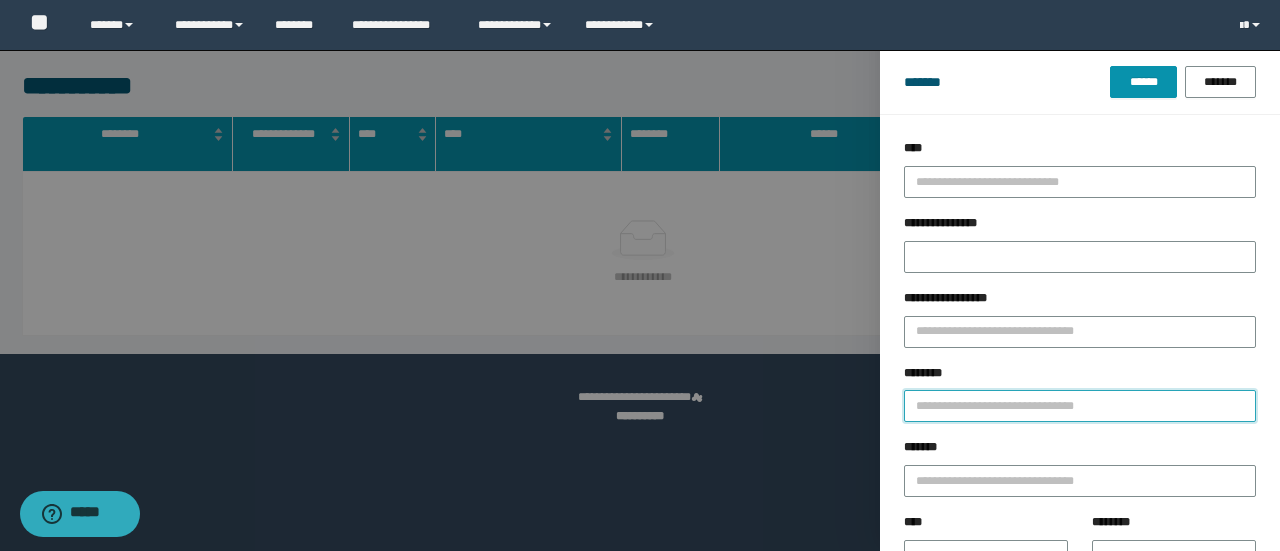 click on "********" at bounding box center [1080, 406] 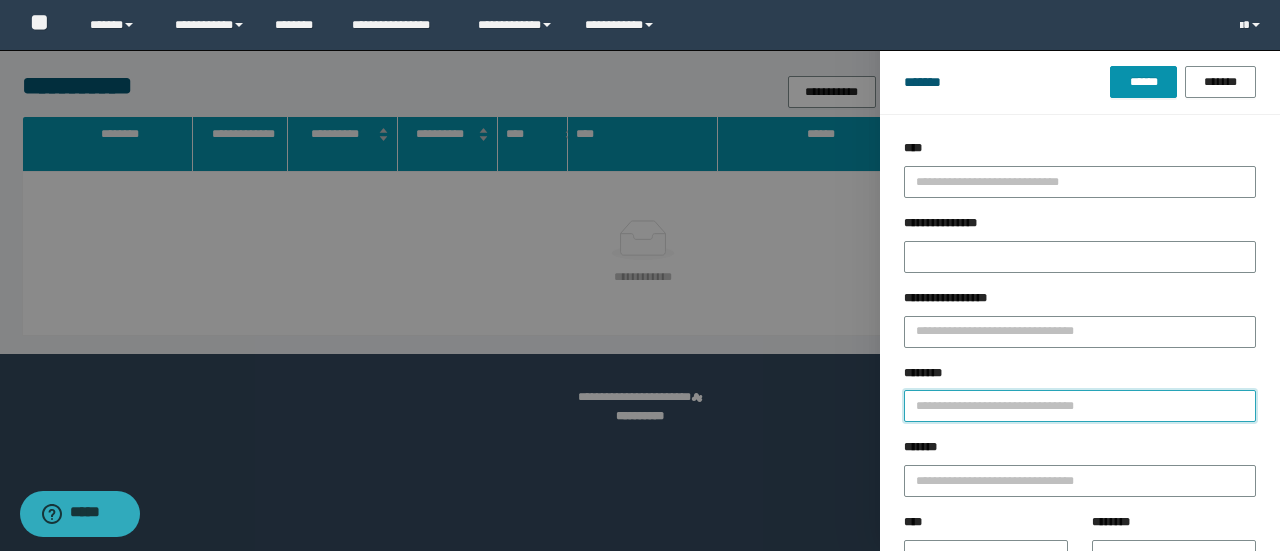 paste on "**********" 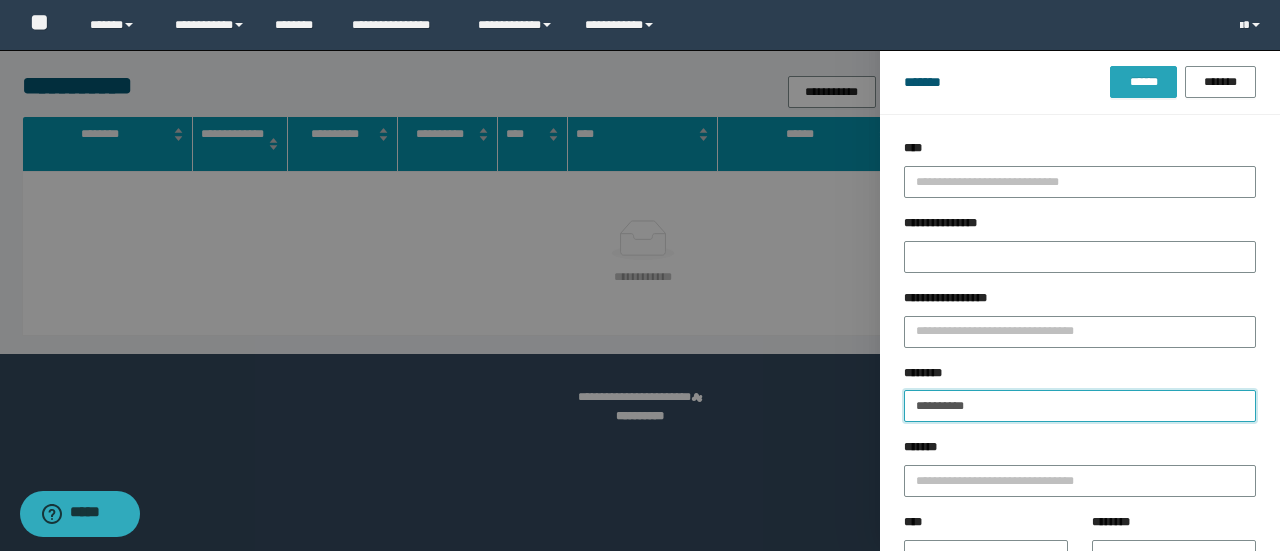 type on "**********" 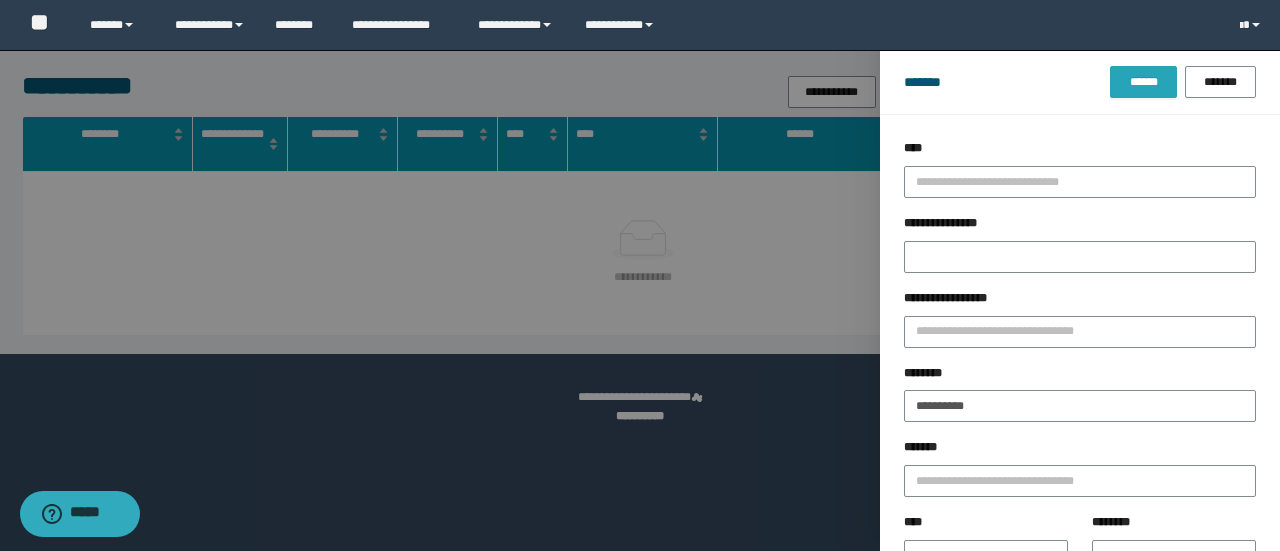 click on "******" at bounding box center [1143, 82] 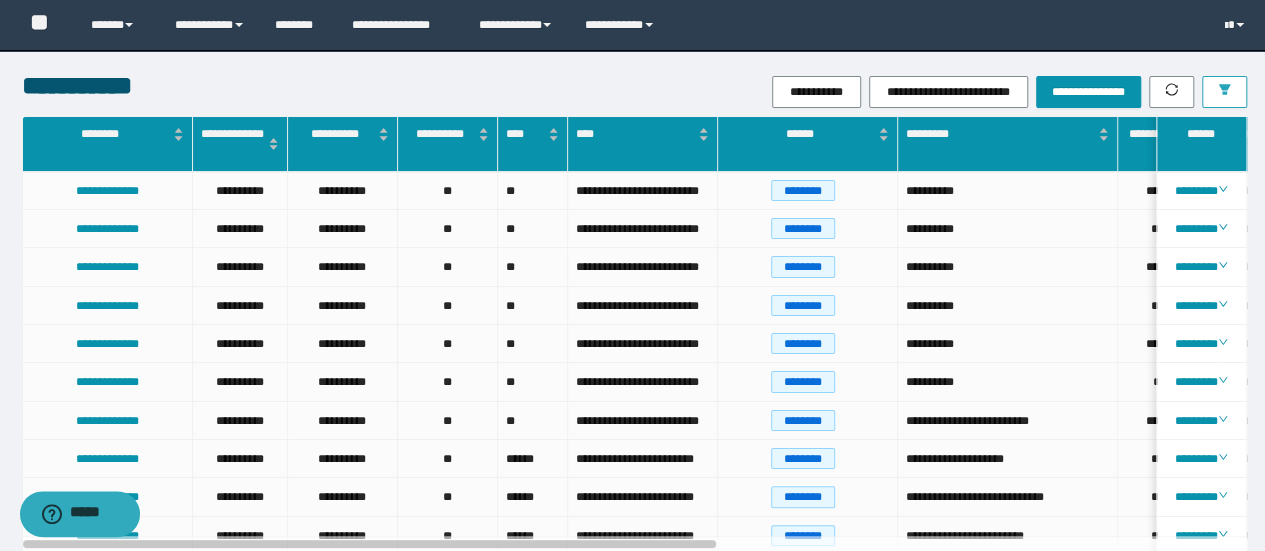 click 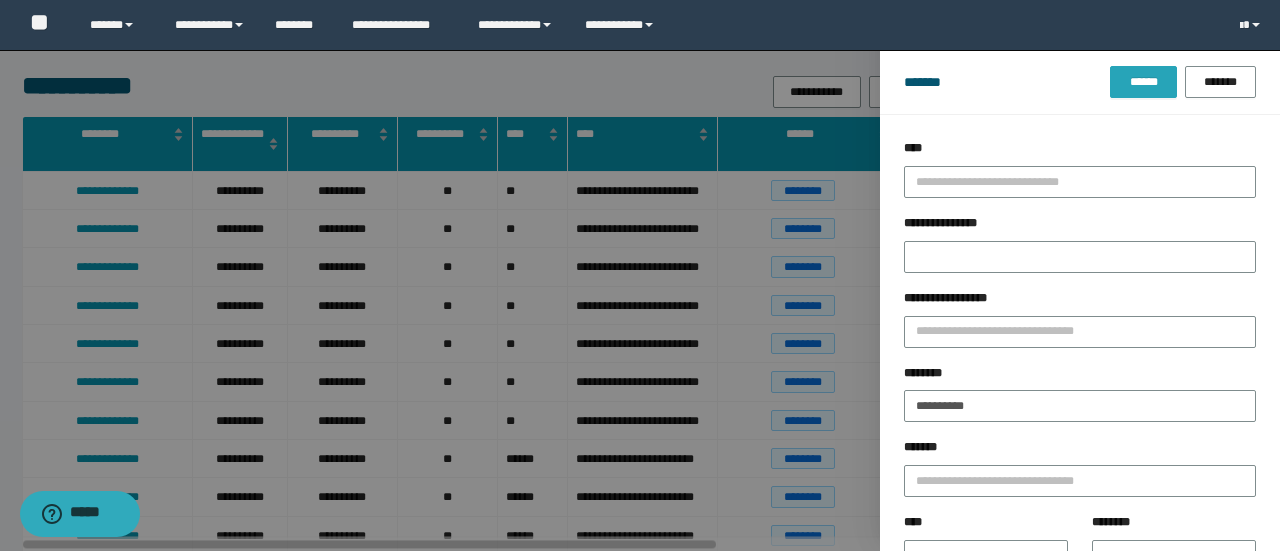 click on "******" at bounding box center [1143, 82] 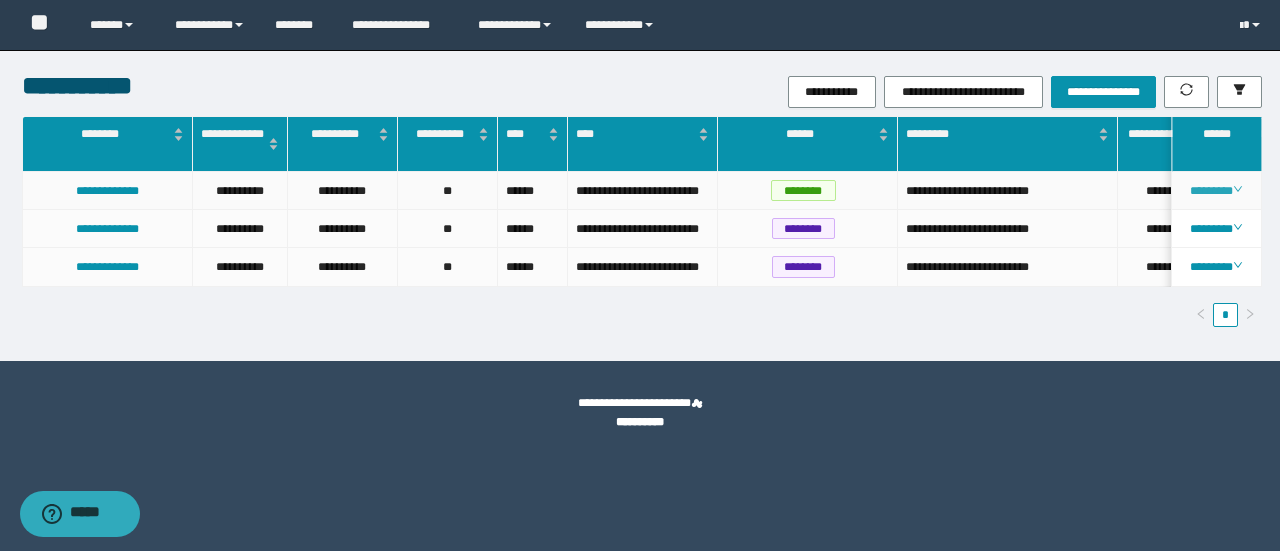 click on "********" at bounding box center (1216, 191) 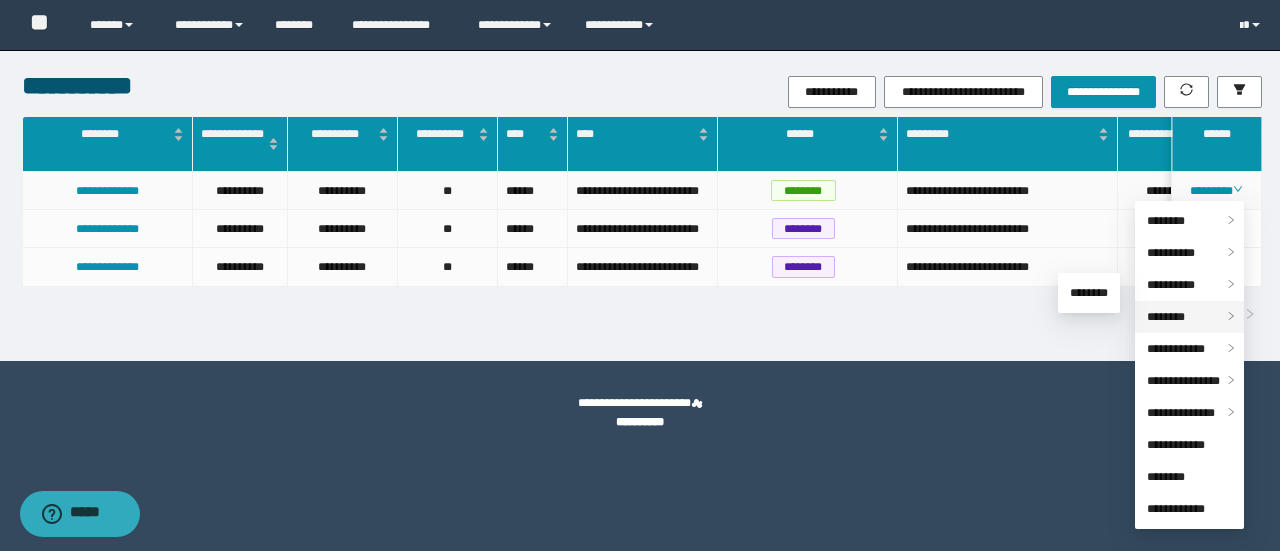click on "********" at bounding box center [1166, 317] 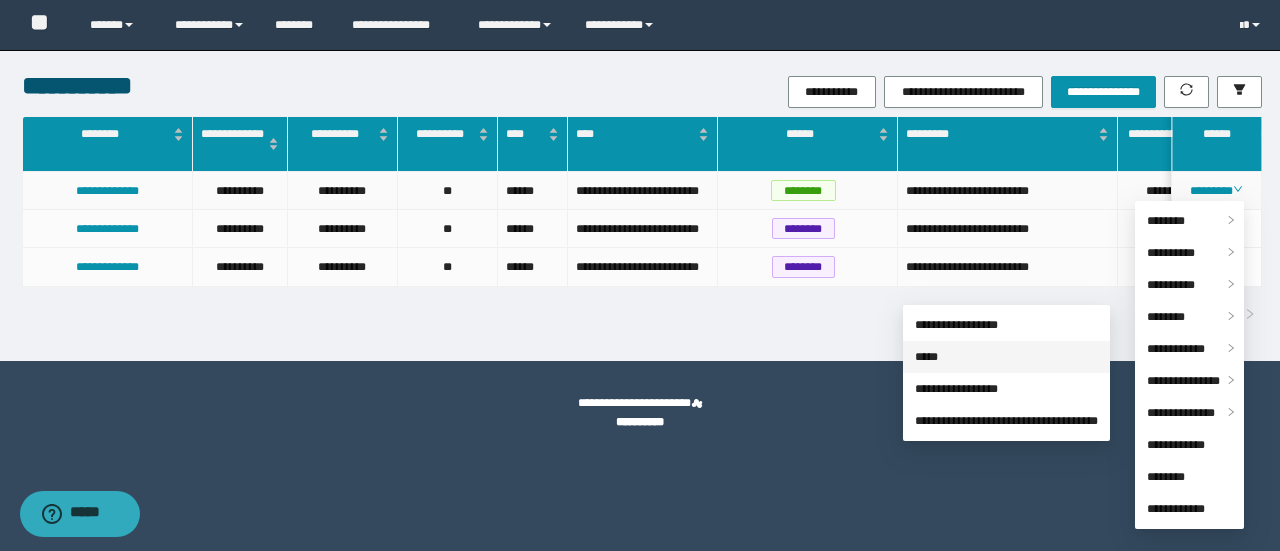 click on "*****" at bounding box center (926, 357) 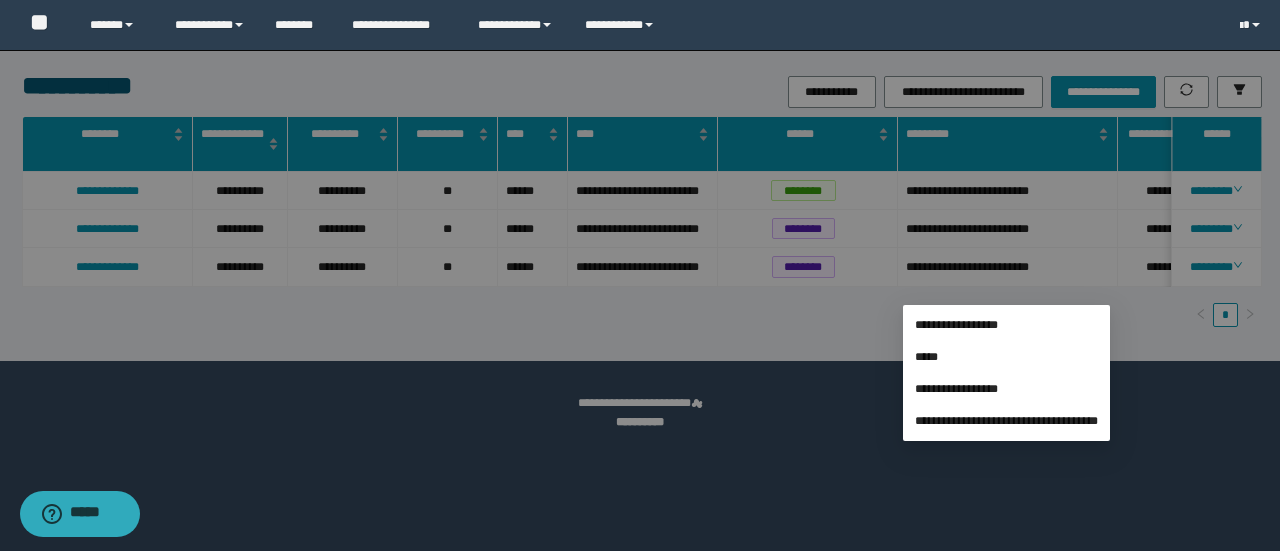 type on "**********" 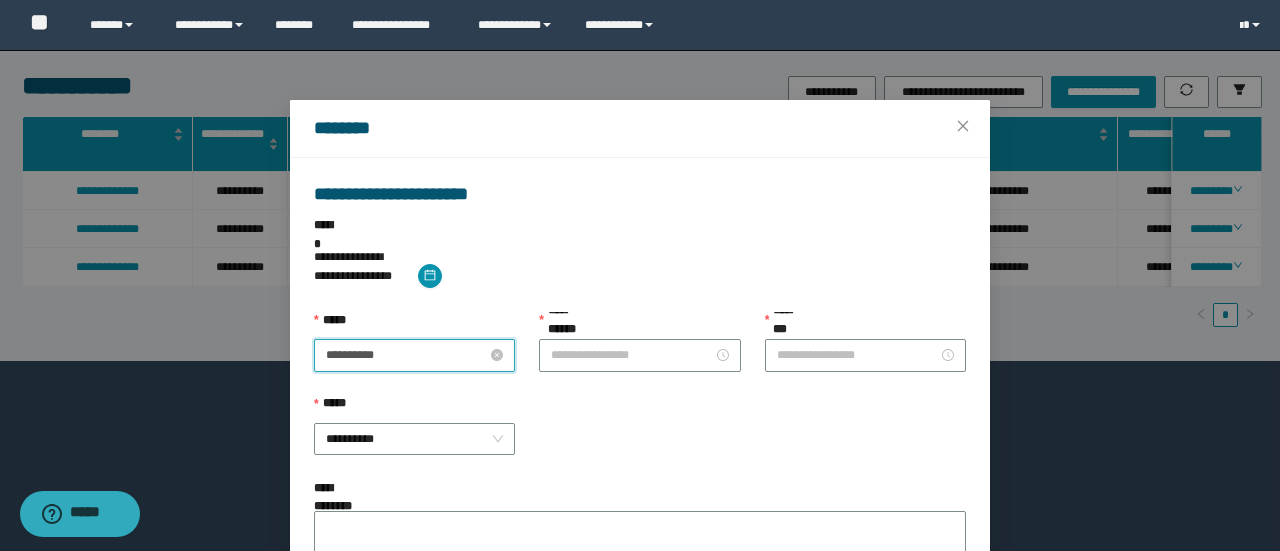 click on "**********" at bounding box center (406, 355) 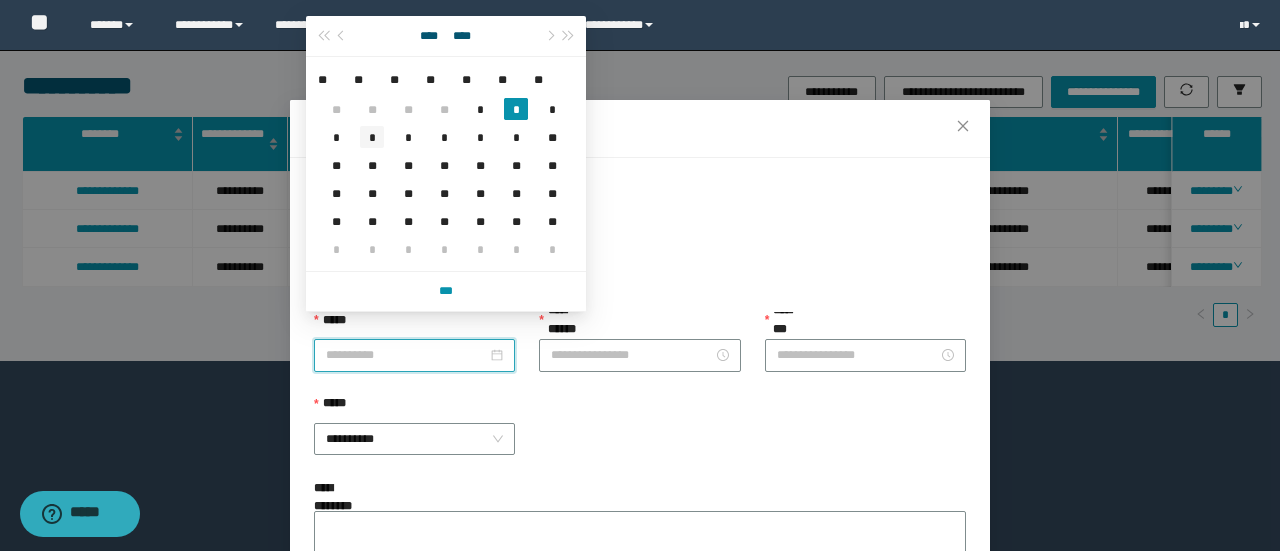 type on "**********" 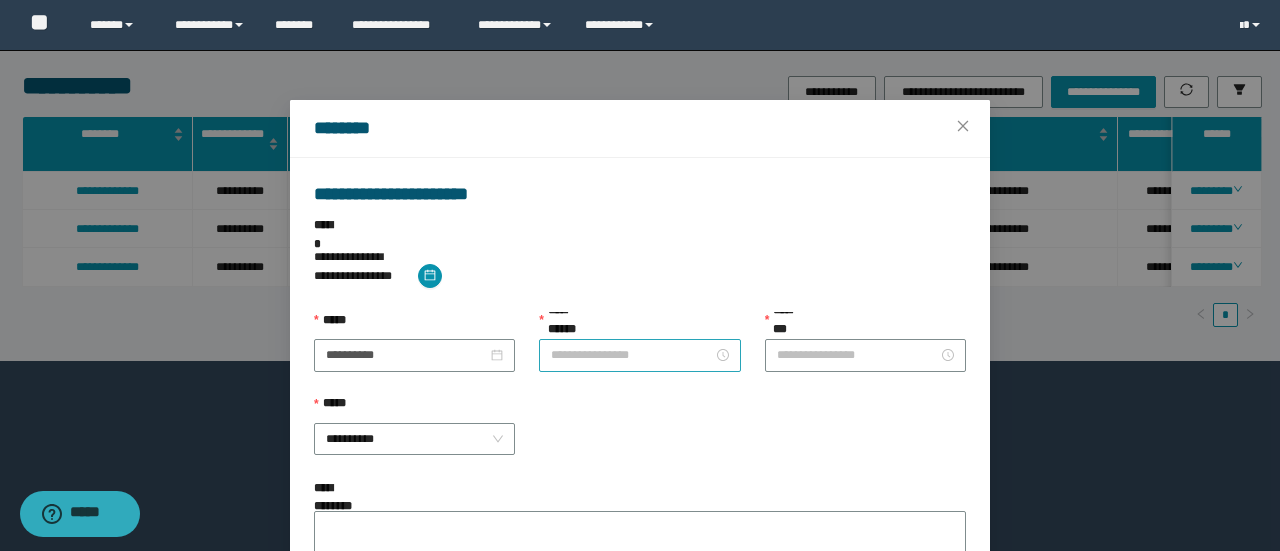 click at bounding box center (639, 355) 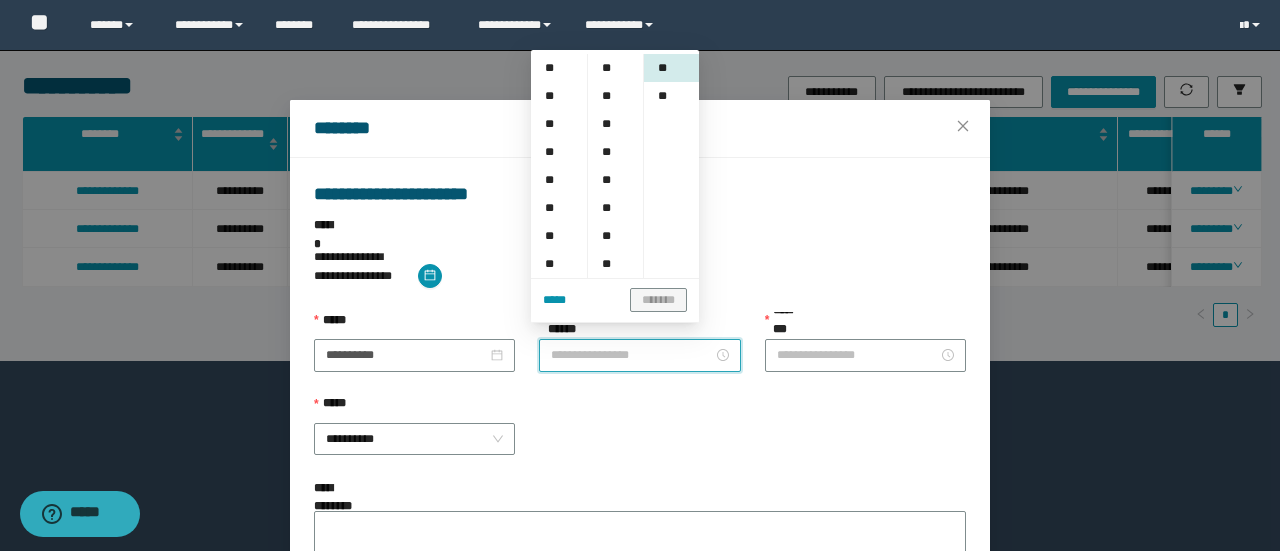 click on "**********" at bounding box center (631, 355) 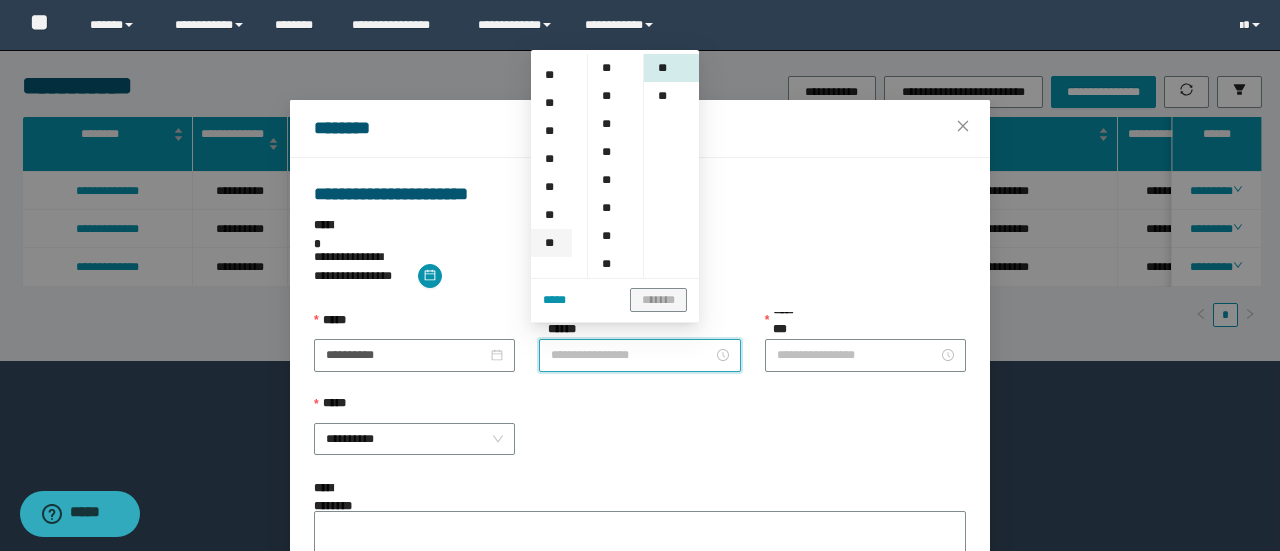 click on "**" at bounding box center (551, 243) 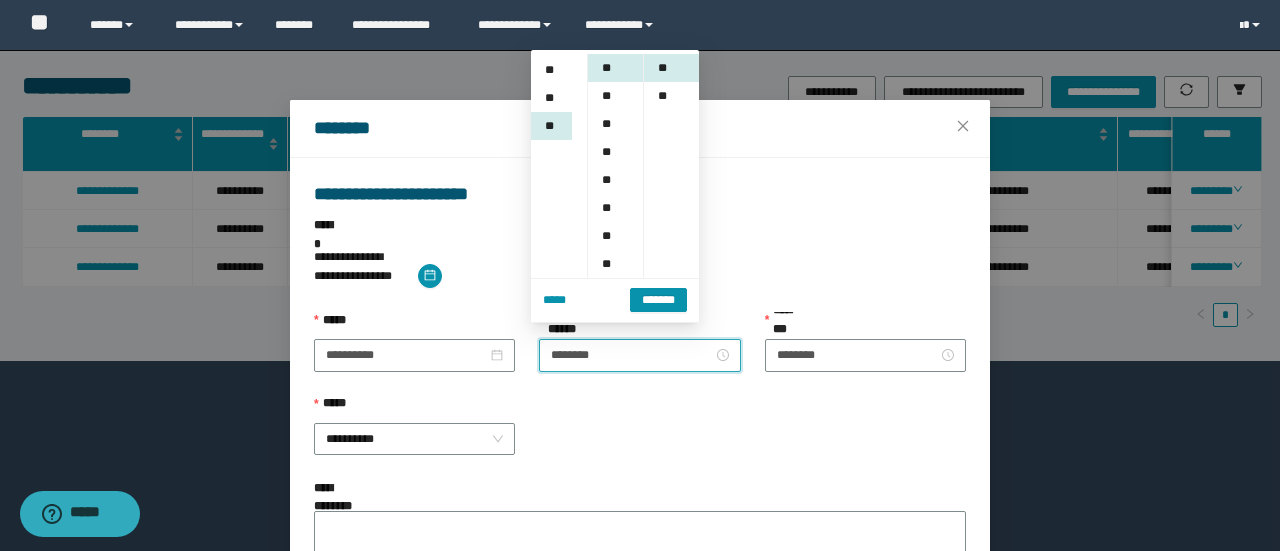 scroll, scrollTop: 308, scrollLeft: 0, axis: vertical 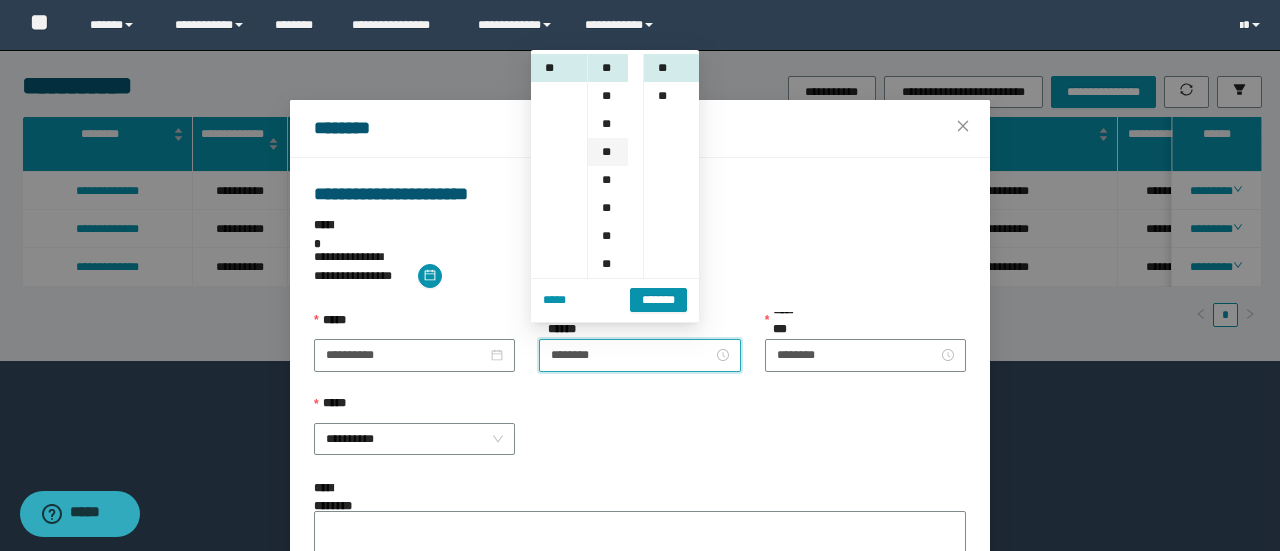click on "**" at bounding box center [608, 152] 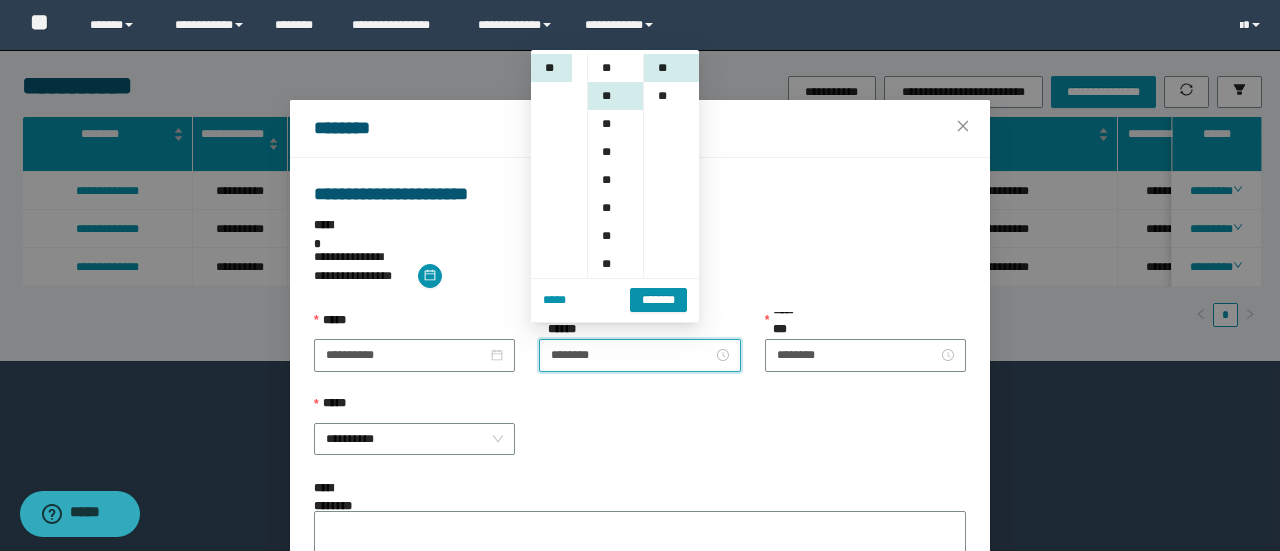 scroll, scrollTop: 84, scrollLeft: 0, axis: vertical 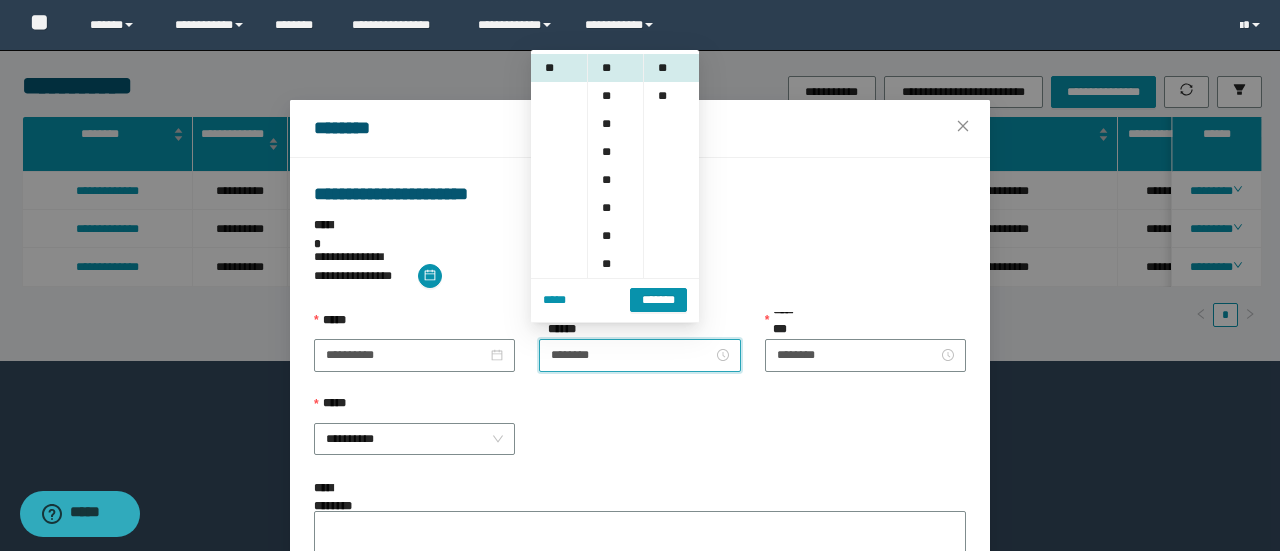click on "**********" at bounding box center [640, 437] 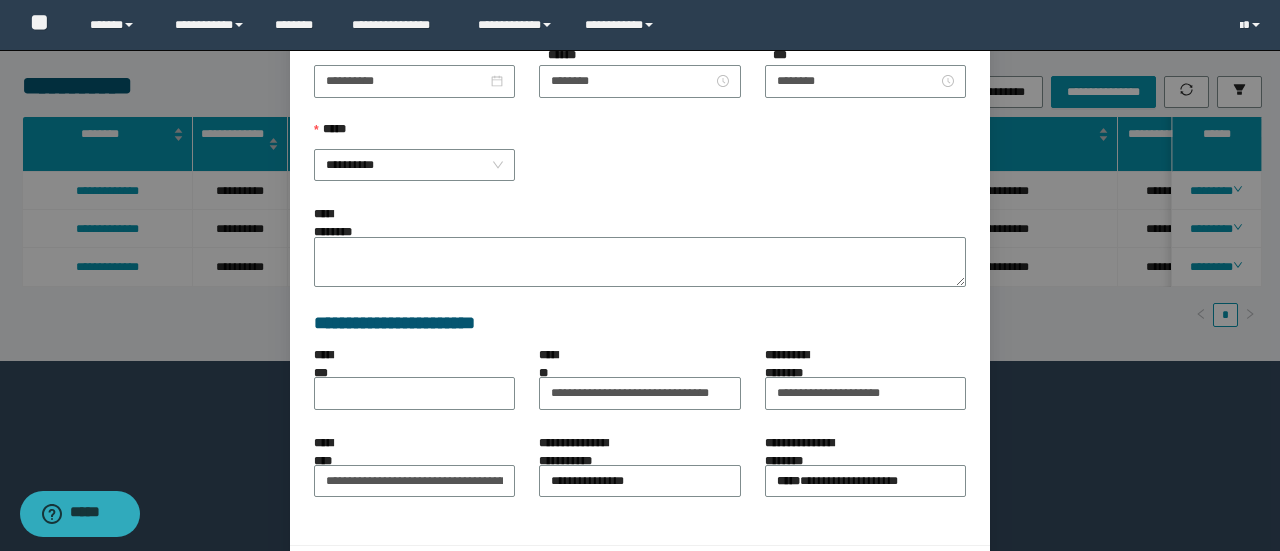 scroll, scrollTop: 316, scrollLeft: 0, axis: vertical 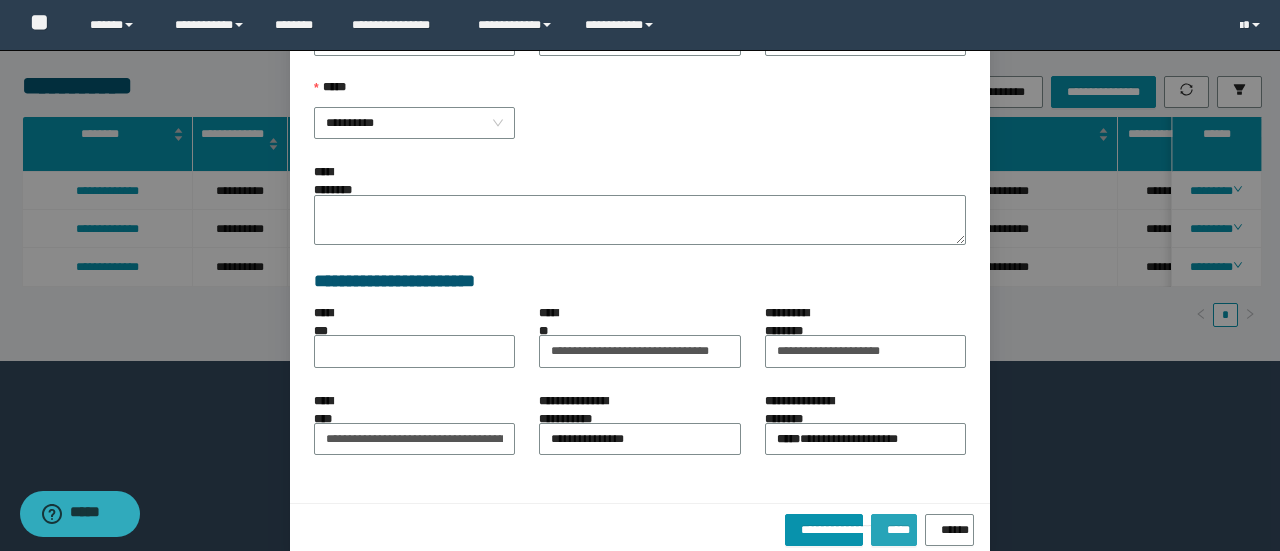 click on "*****" at bounding box center [893, 526] 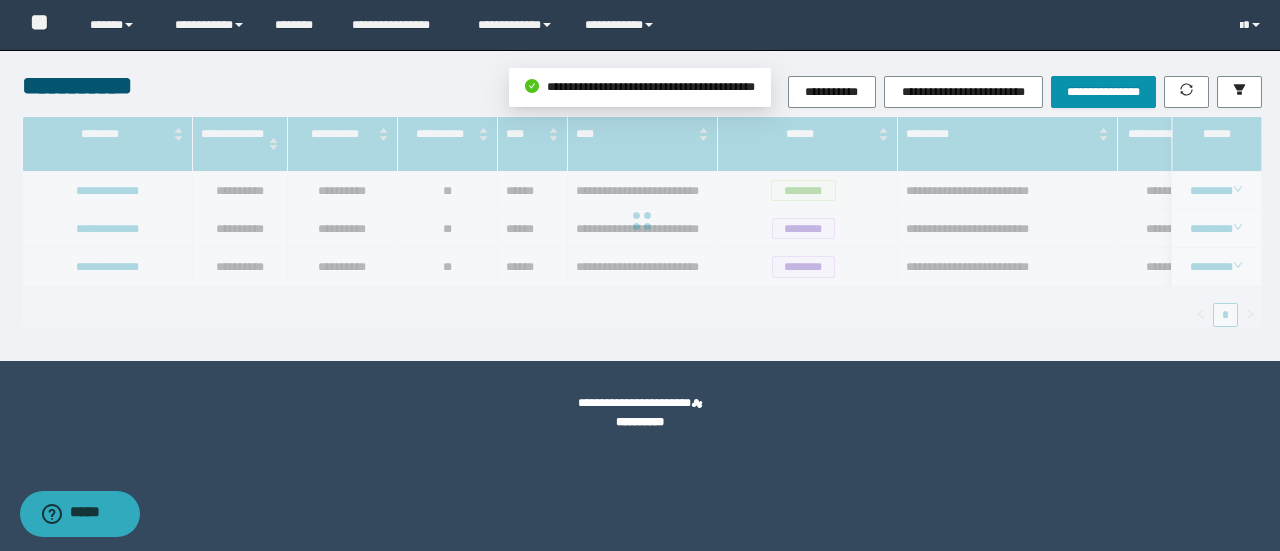 scroll, scrollTop: 216, scrollLeft: 0, axis: vertical 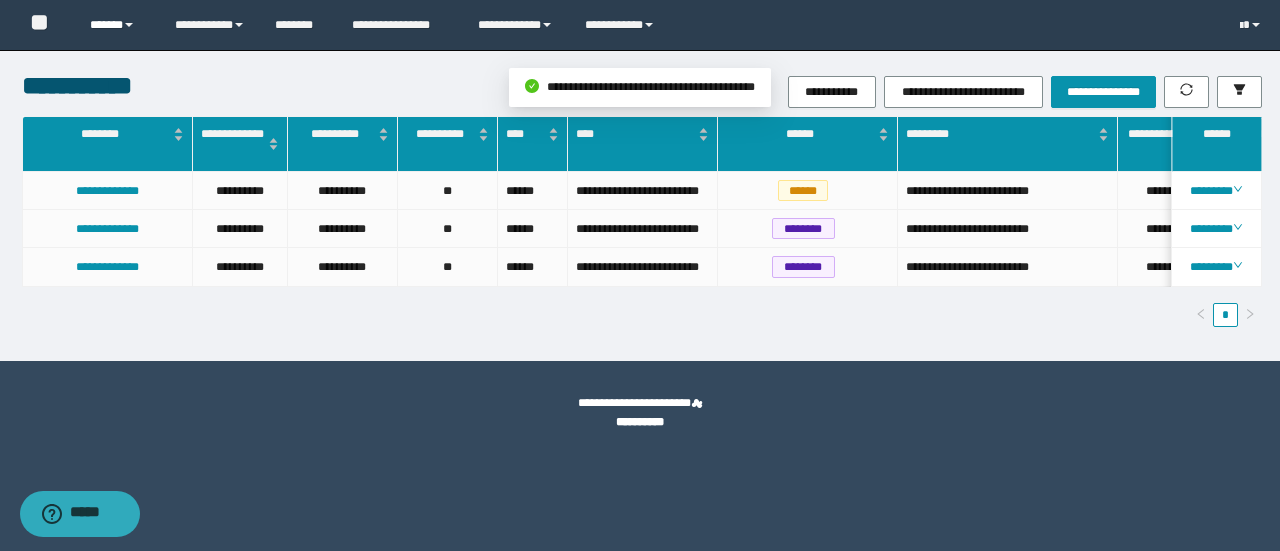 click on "******" at bounding box center [117, 25] 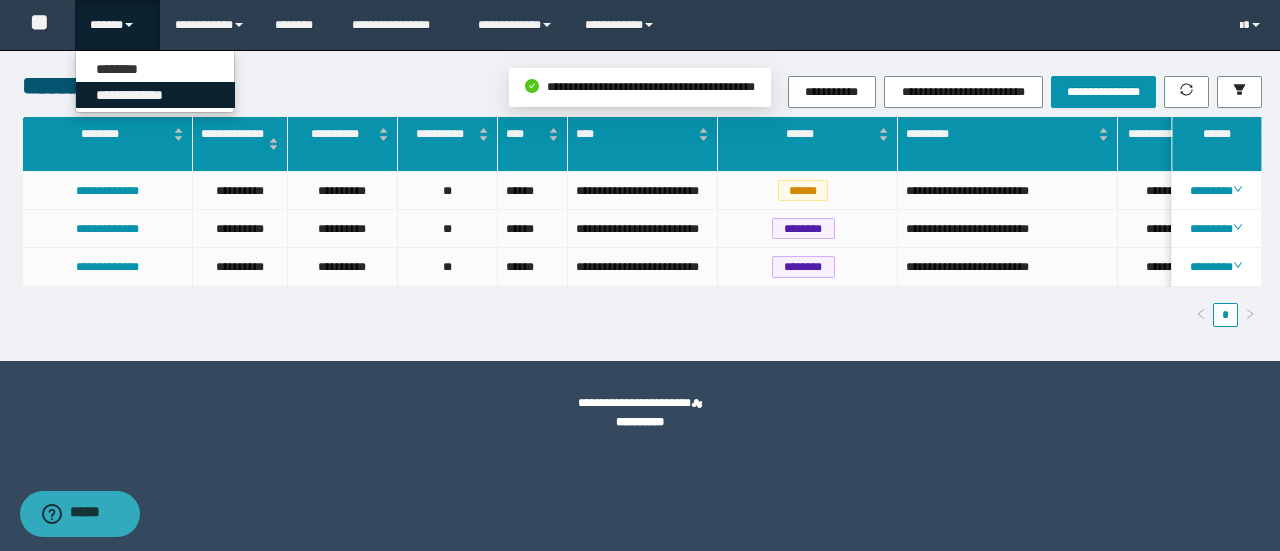 click on "**********" at bounding box center [155, 95] 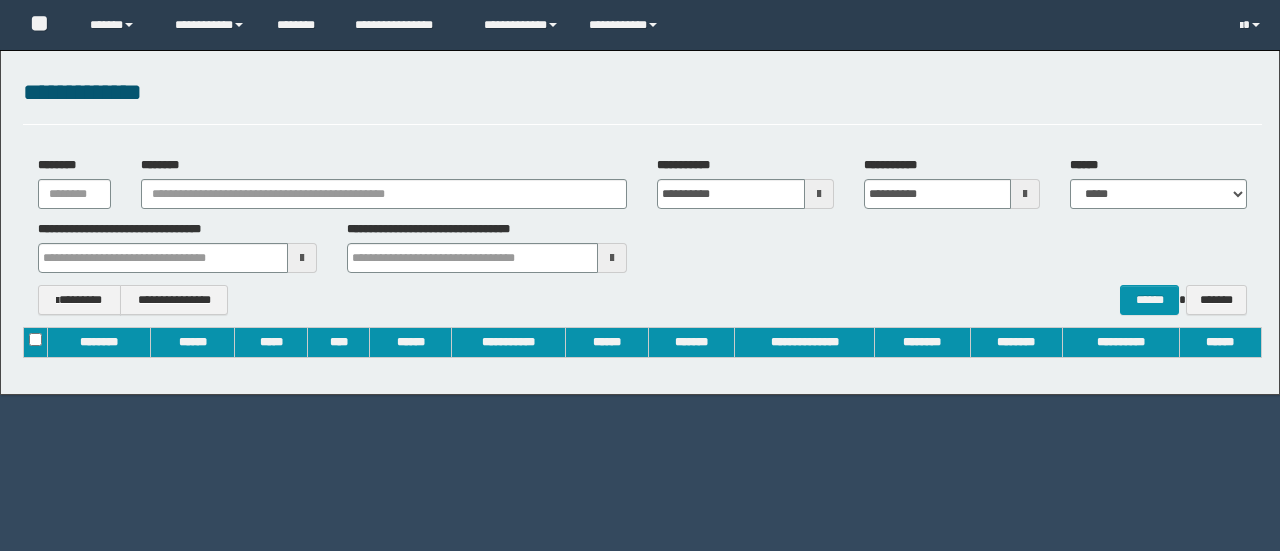 scroll, scrollTop: 0, scrollLeft: 0, axis: both 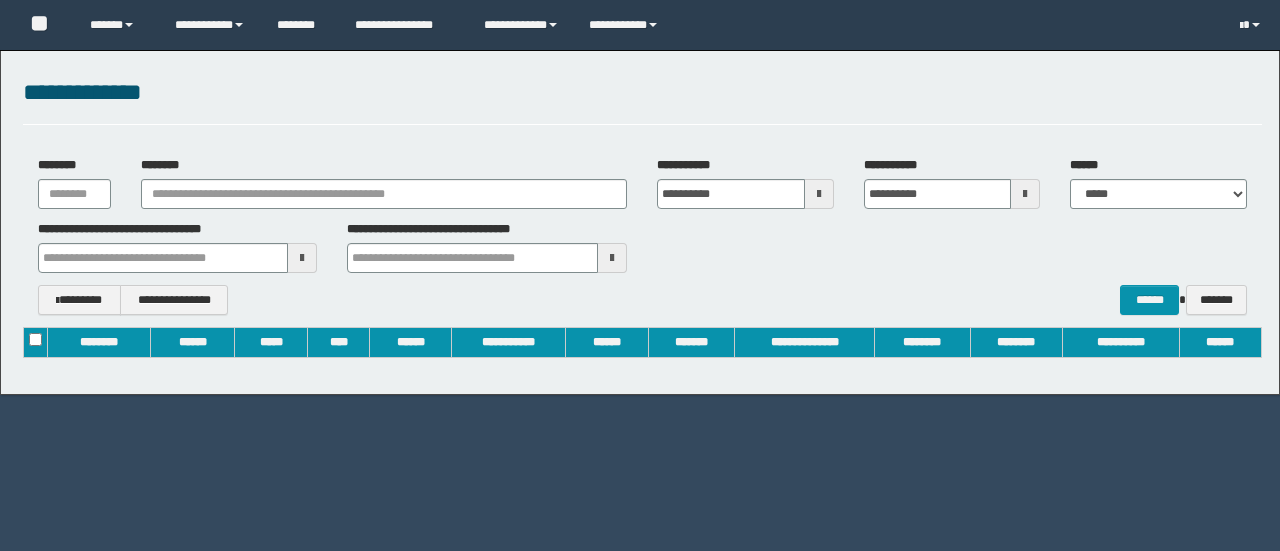 type on "**********" 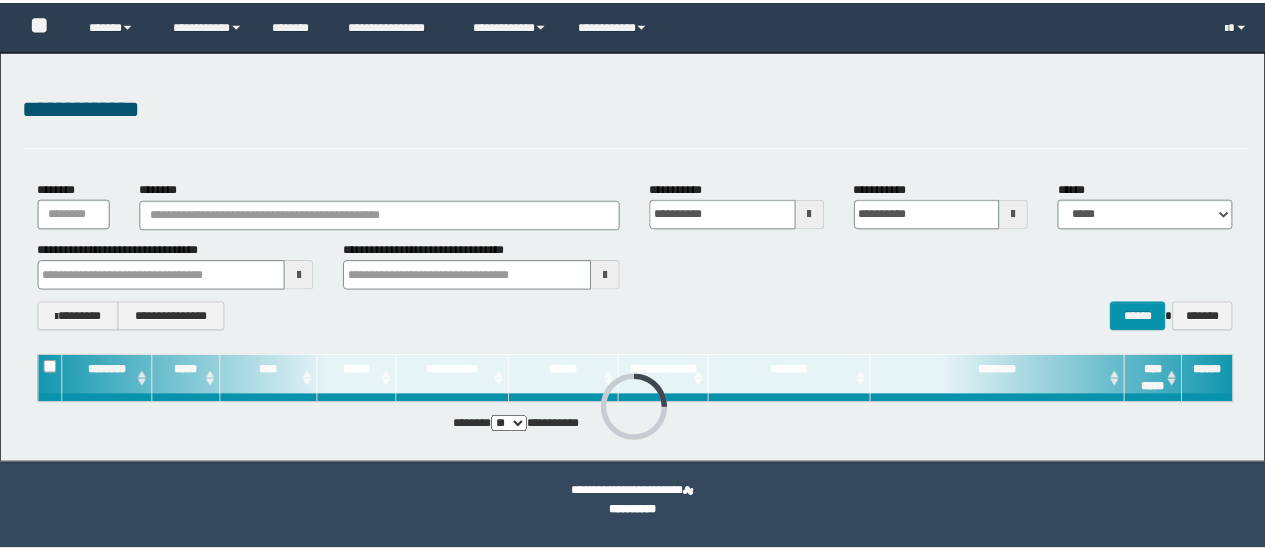 scroll, scrollTop: 0, scrollLeft: 0, axis: both 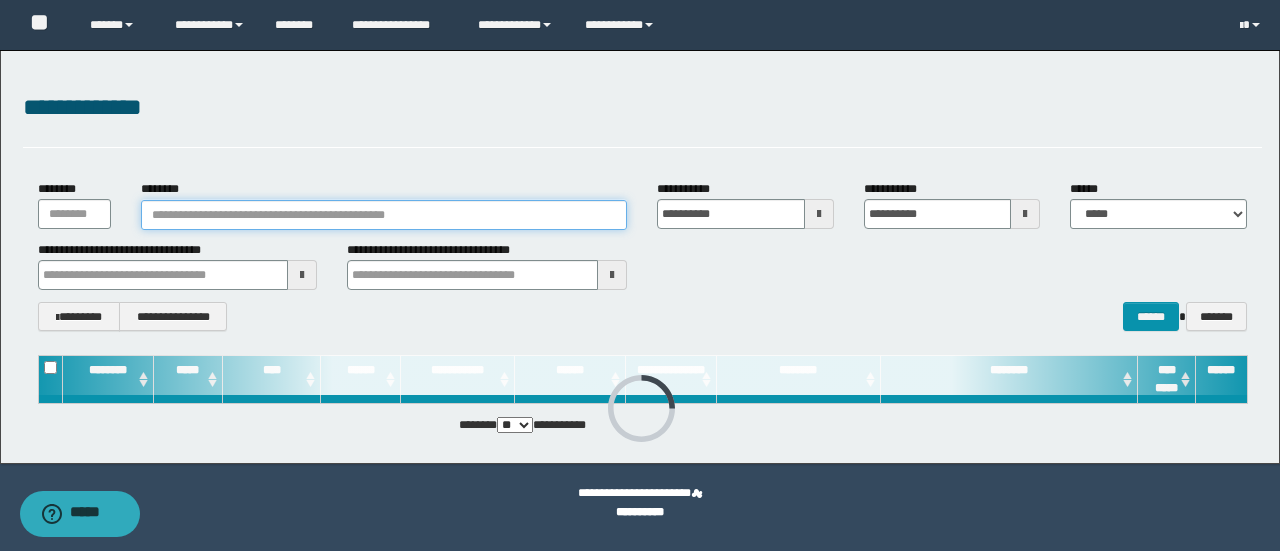 click on "********" at bounding box center [384, 215] 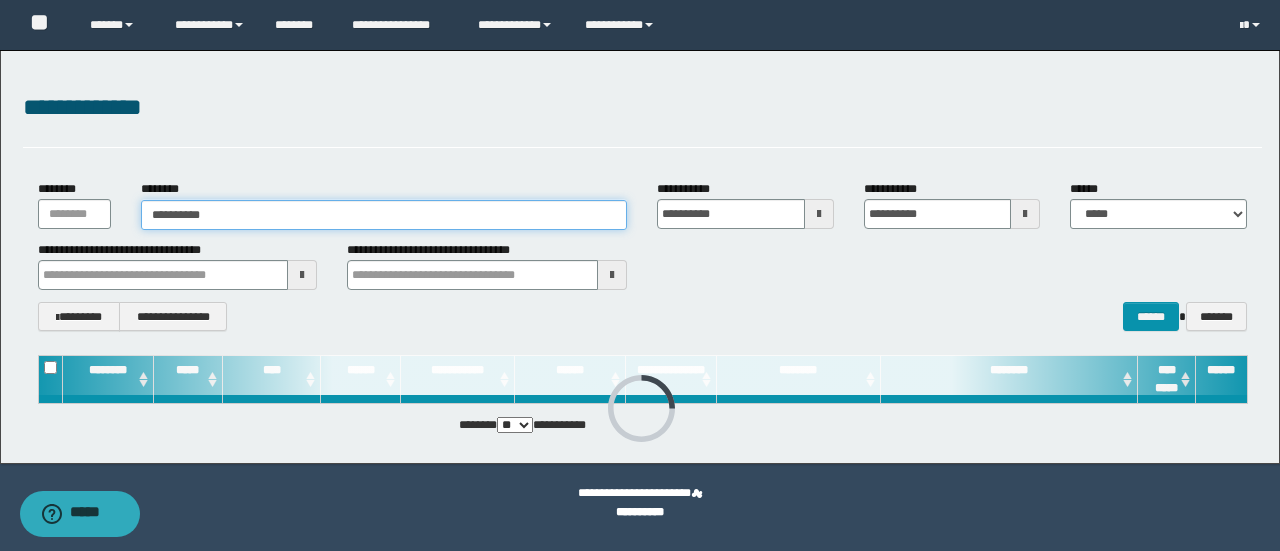 type on "**********" 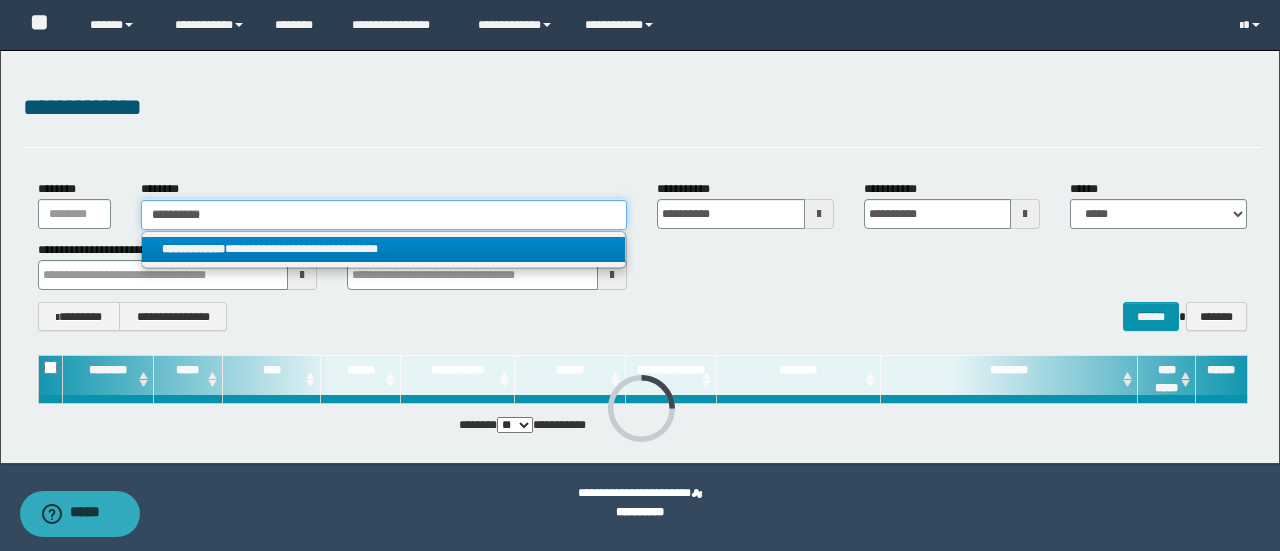 type on "**********" 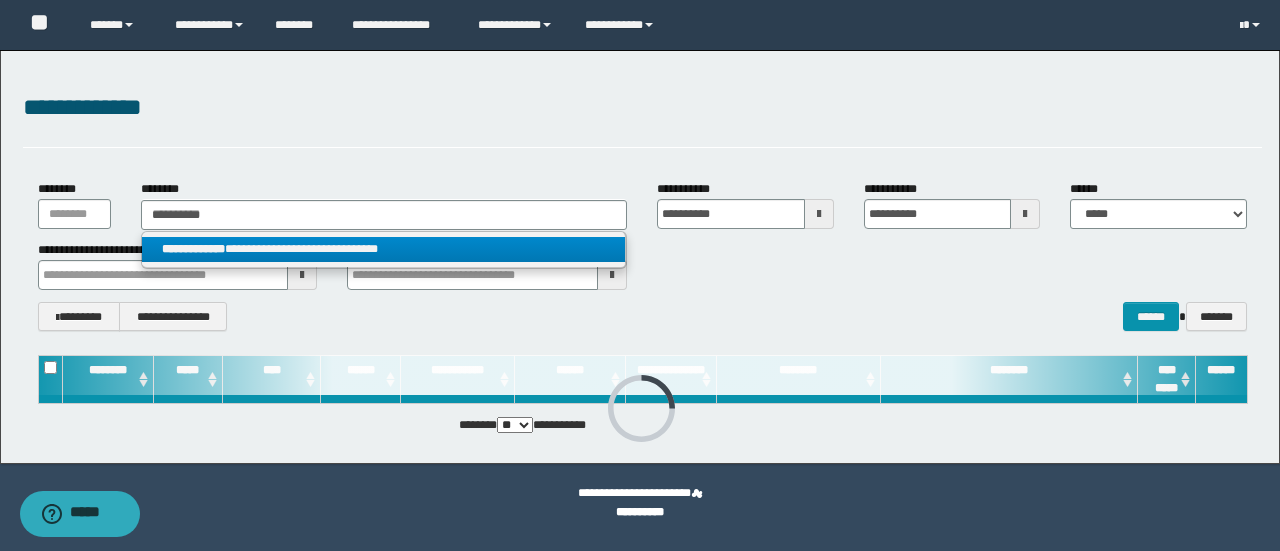 click on "**********" at bounding box center (384, 249) 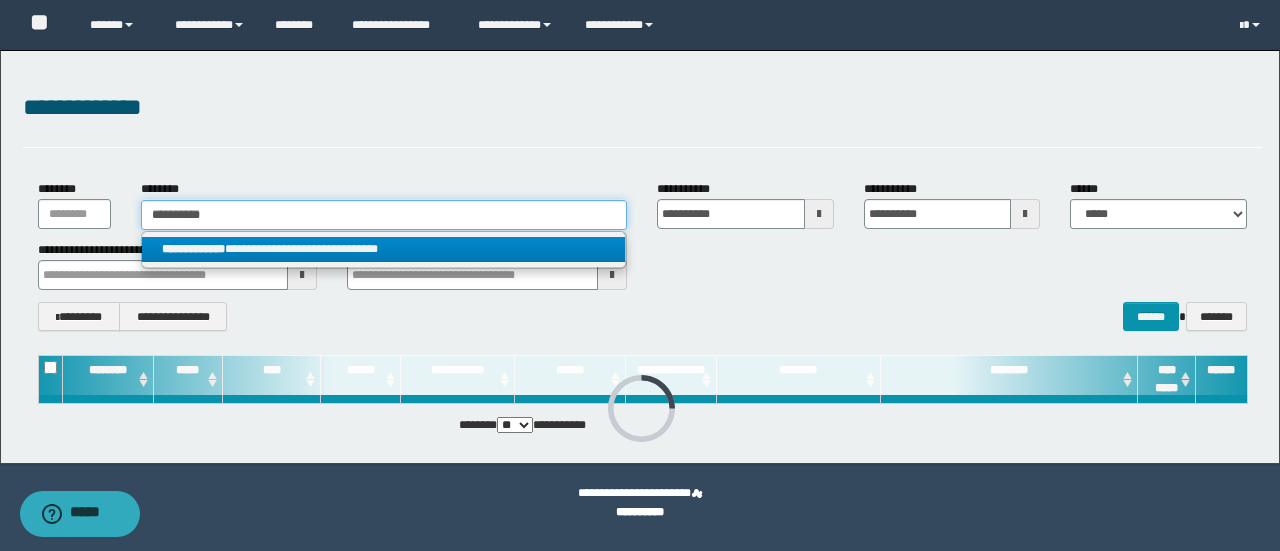 type 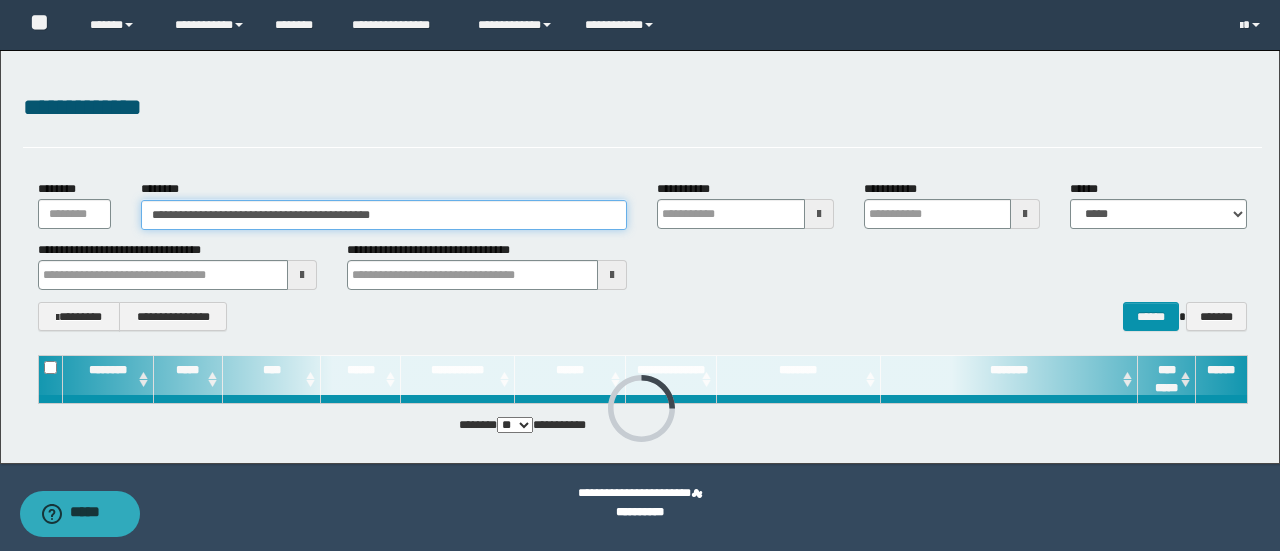 type 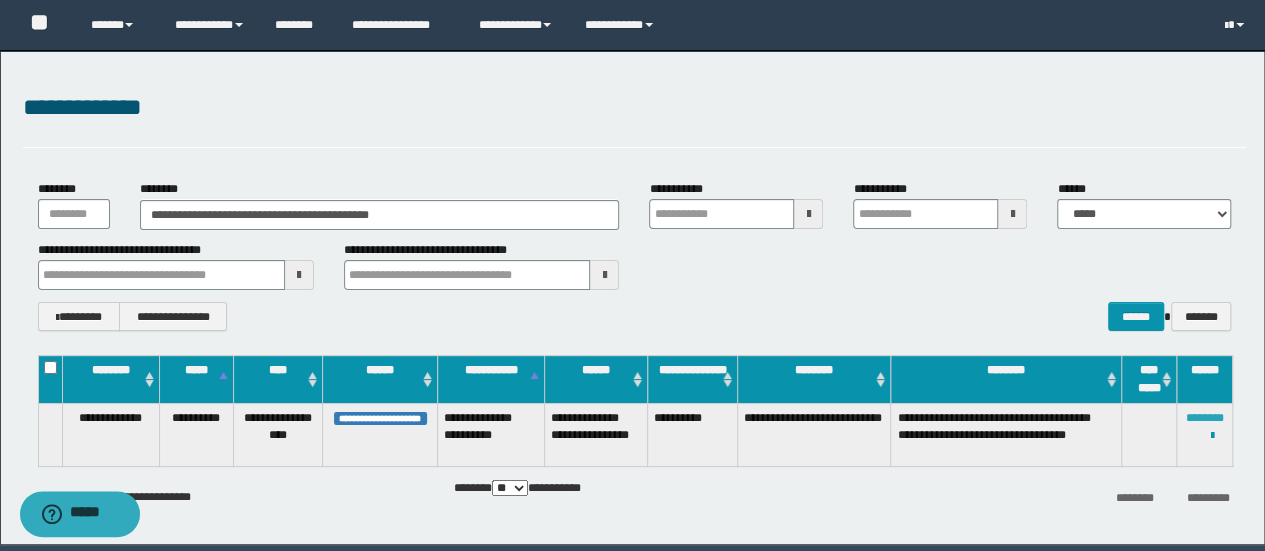 click on "********" at bounding box center (1205, 418) 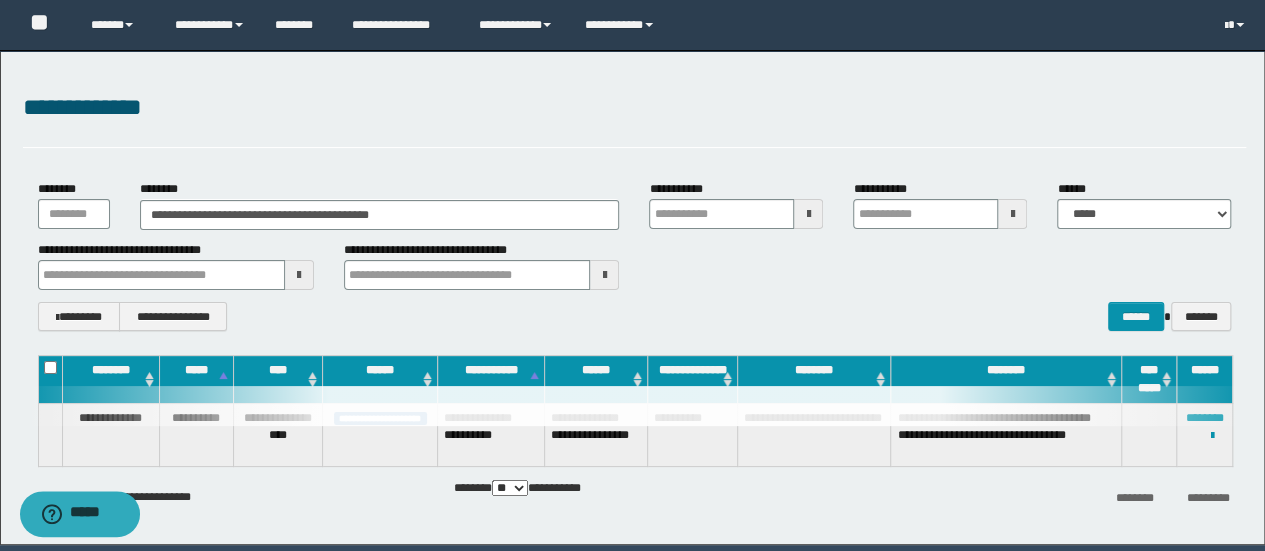 type 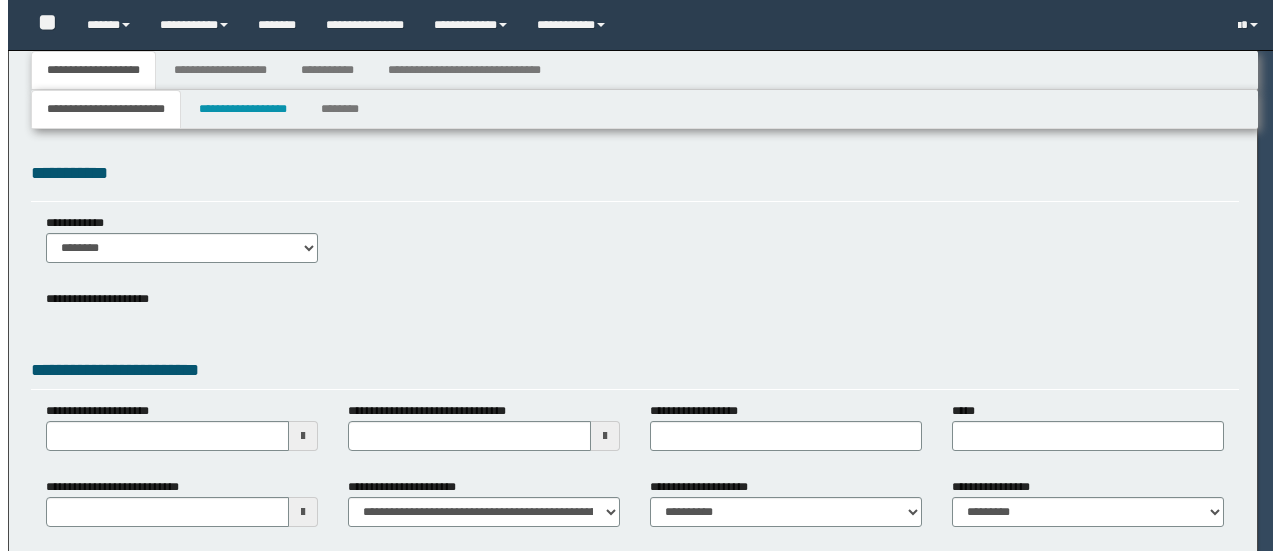 scroll, scrollTop: 0, scrollLeft: 0, axis: both 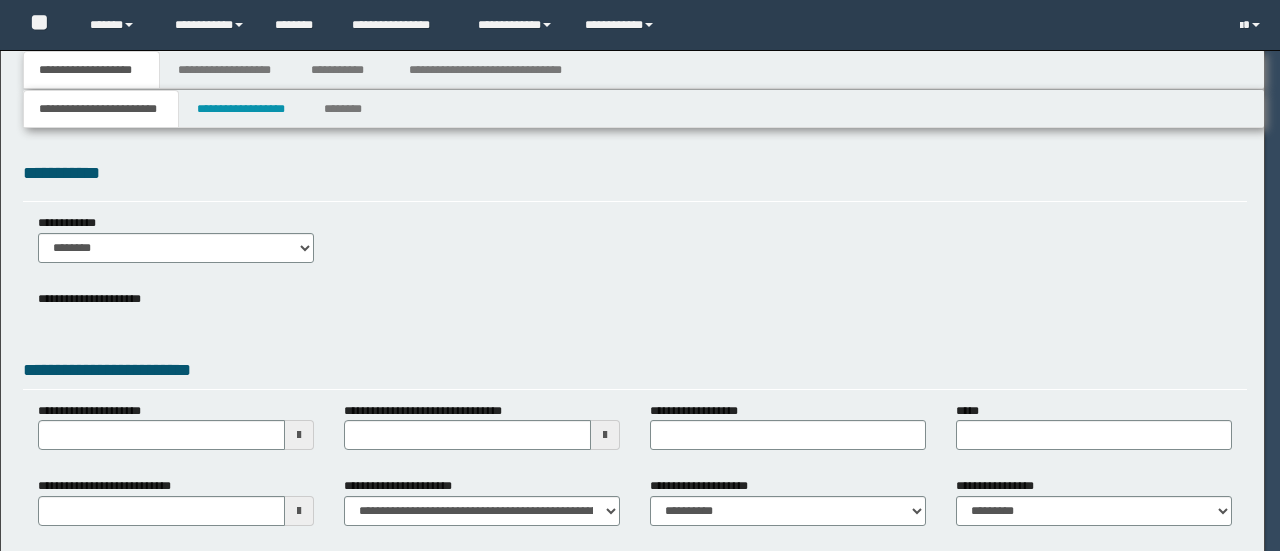 select on "*" 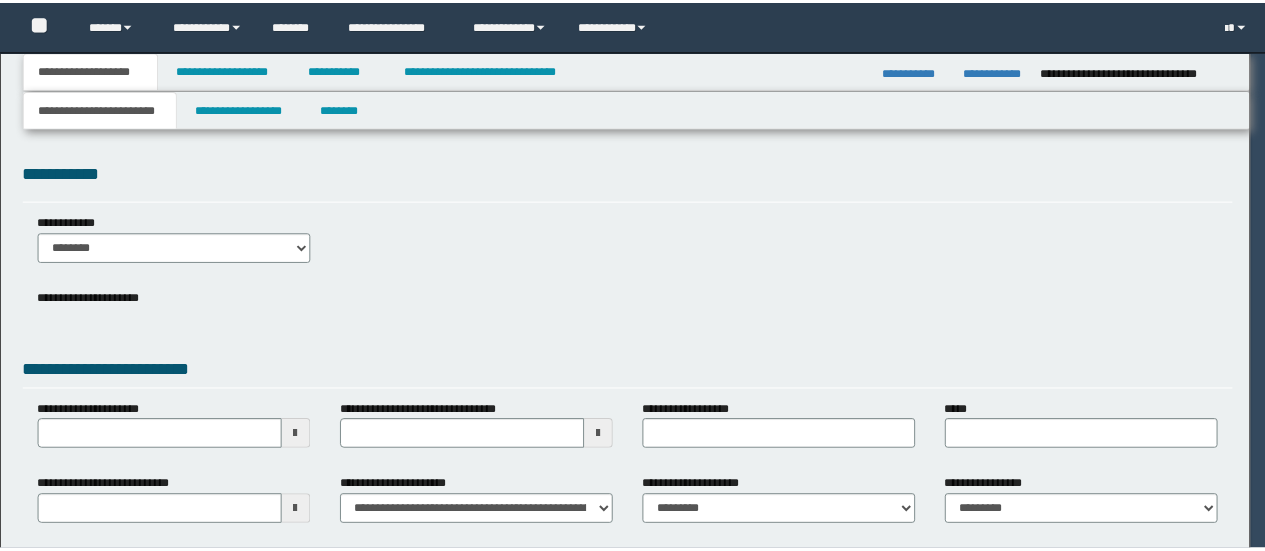 scroll, scrollTop: 0, scrollLeft: 0, axis: both 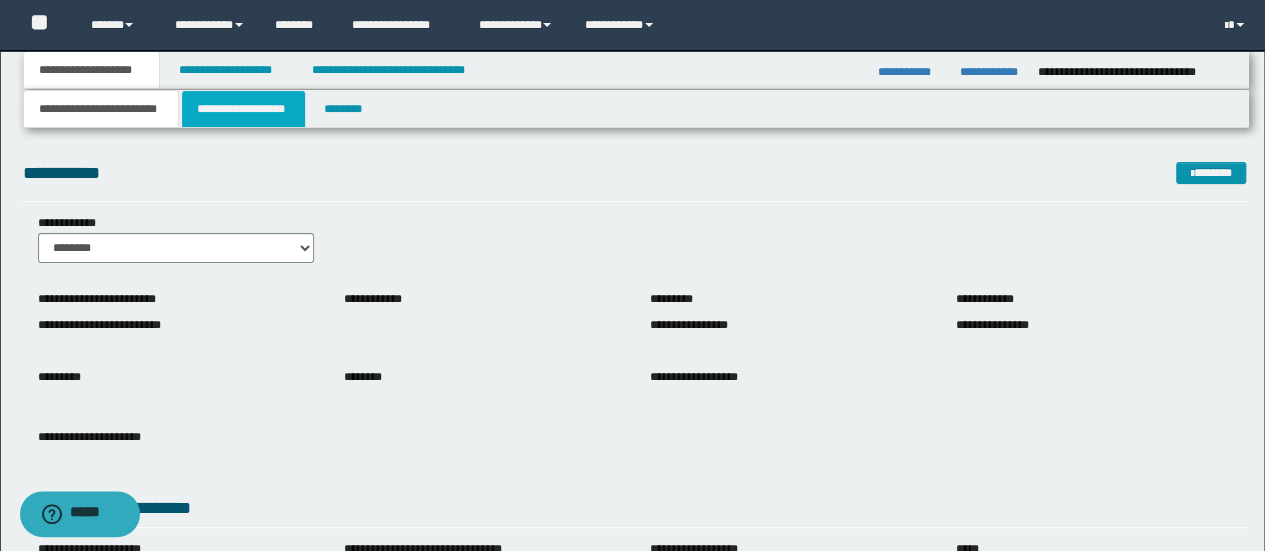 click on "**********" at bounding box center (243, 109) 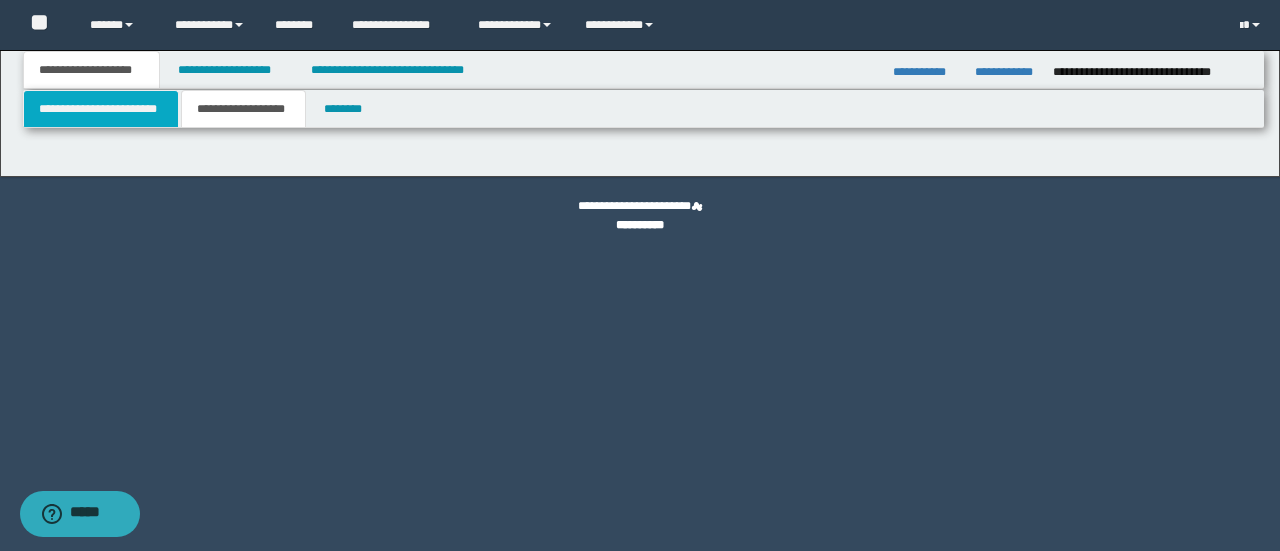 click on "**********" at bounding box center (101, 109) 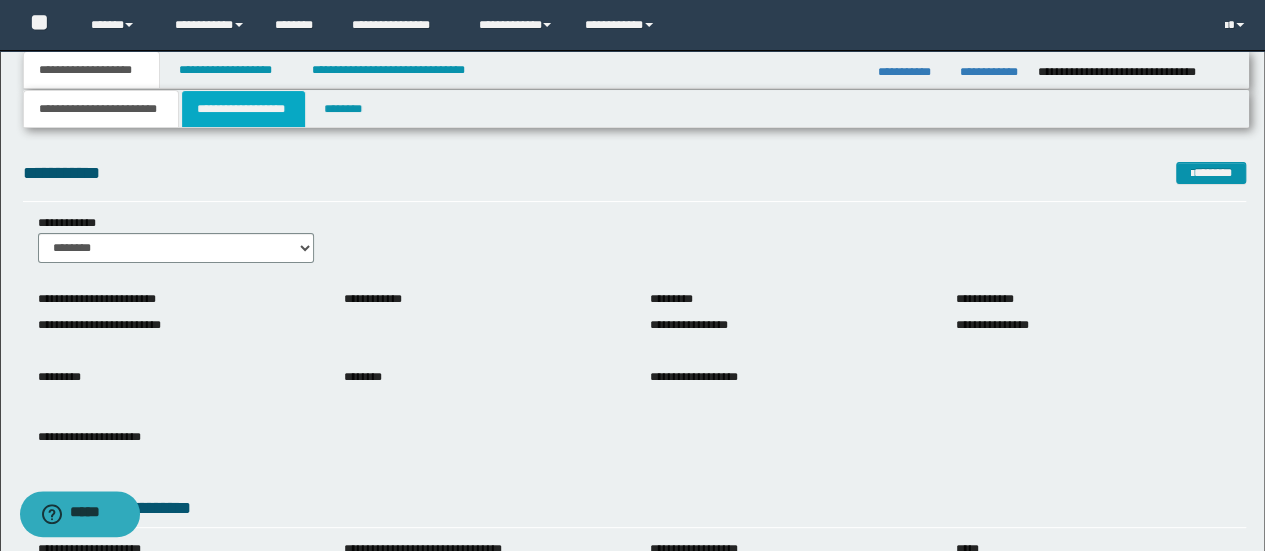 click on "**********" at bounding box center (243, 109) 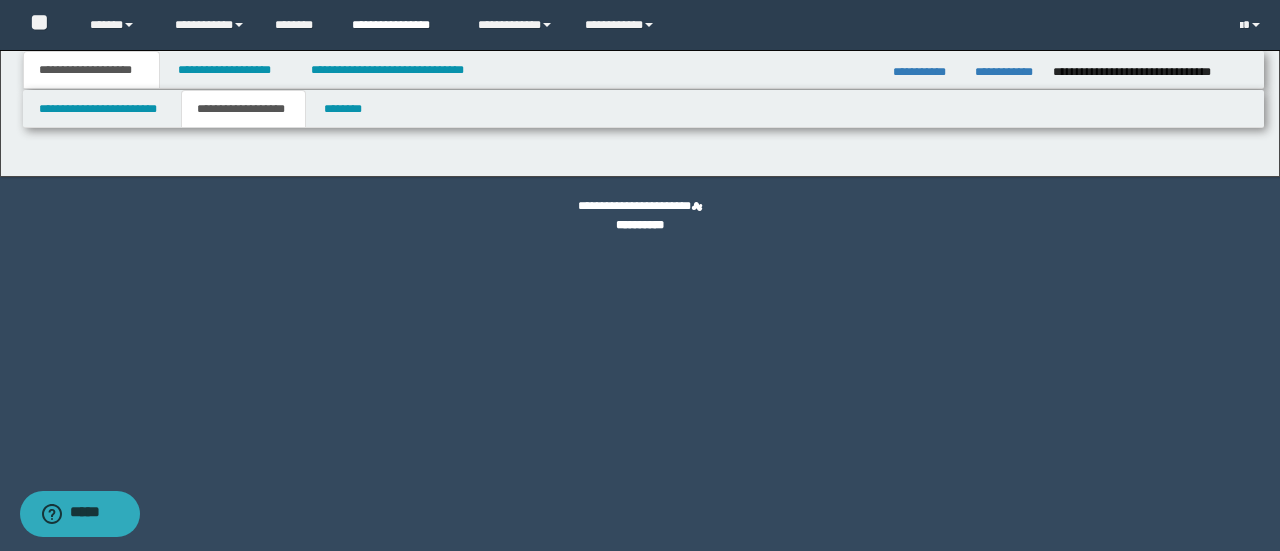 type on "**********" 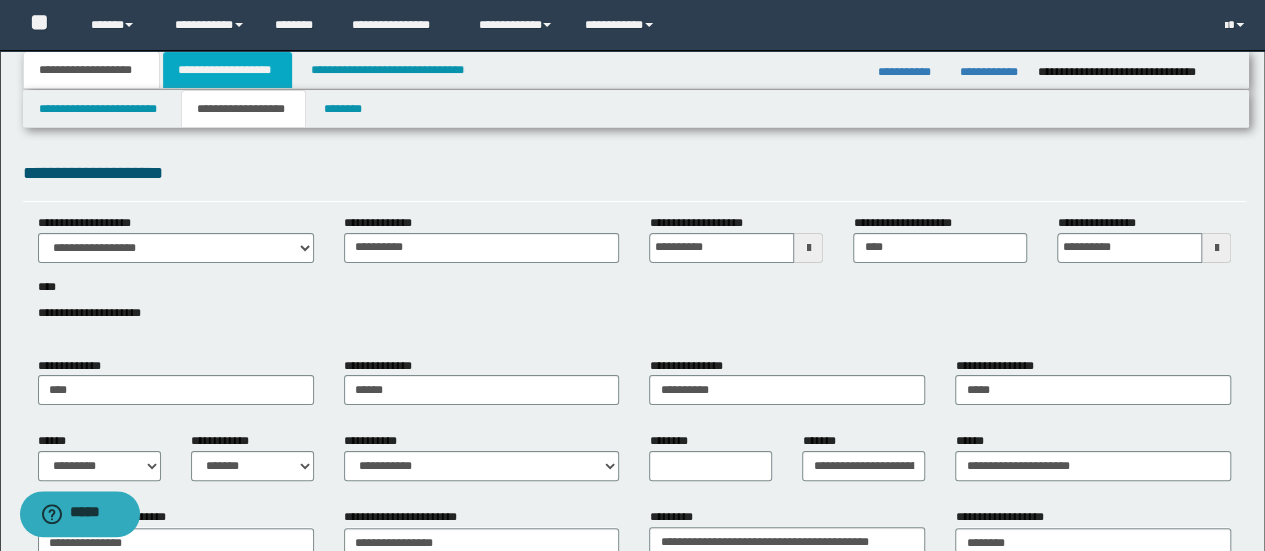 click on "**********" at bounding box center [227, 70] 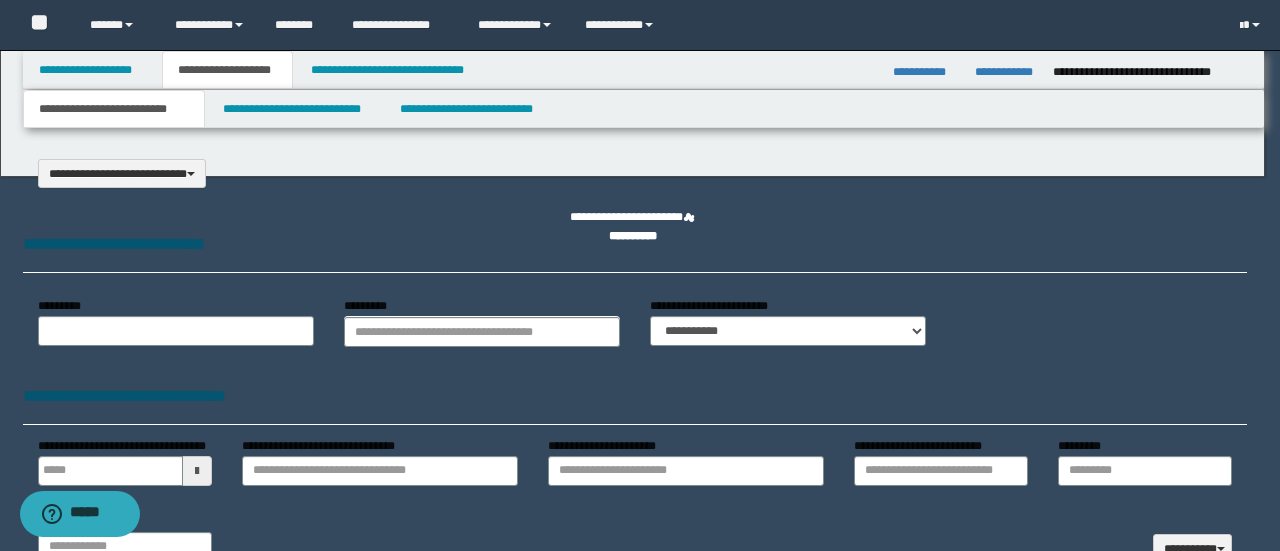 select on "*" 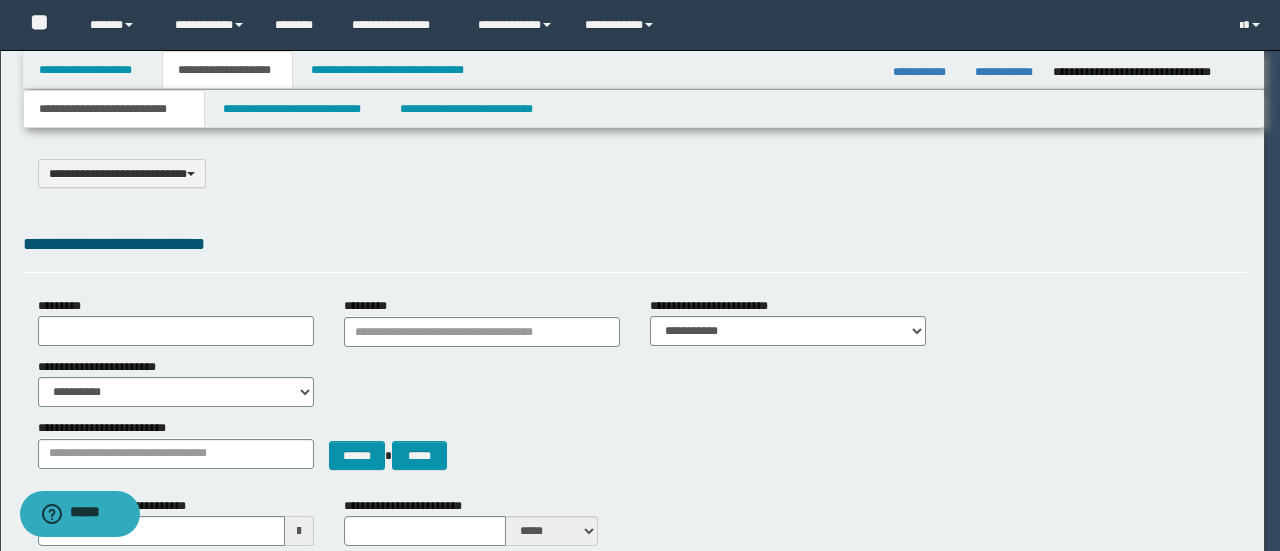 scroll, scrollTop: 0, scrollLeft: 0, axis: both 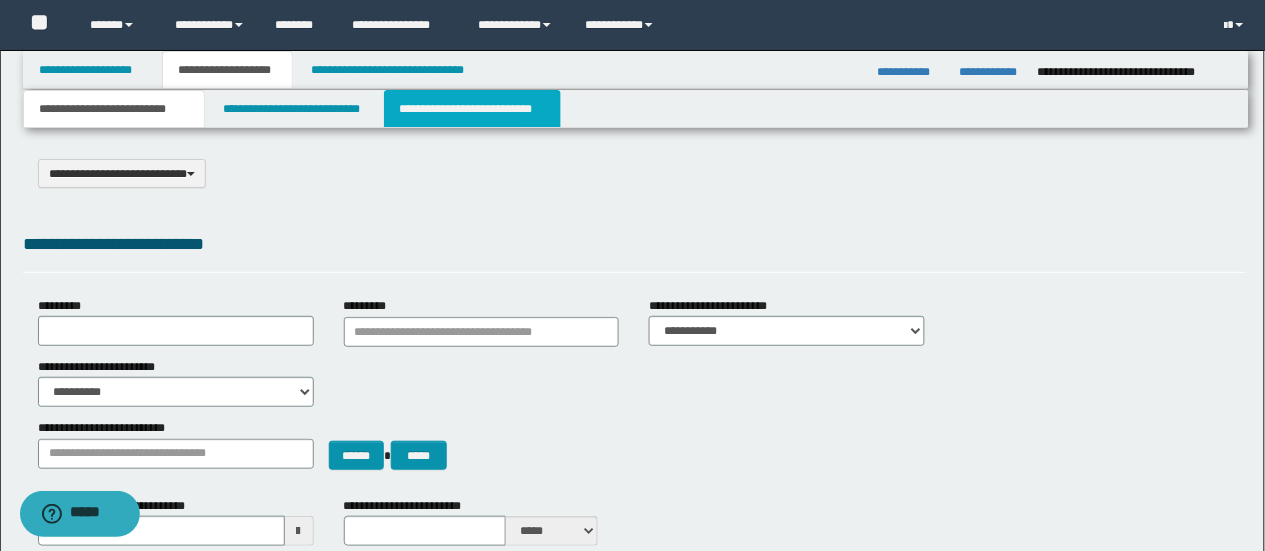 click on "**********" at bounding box center [472, 109] 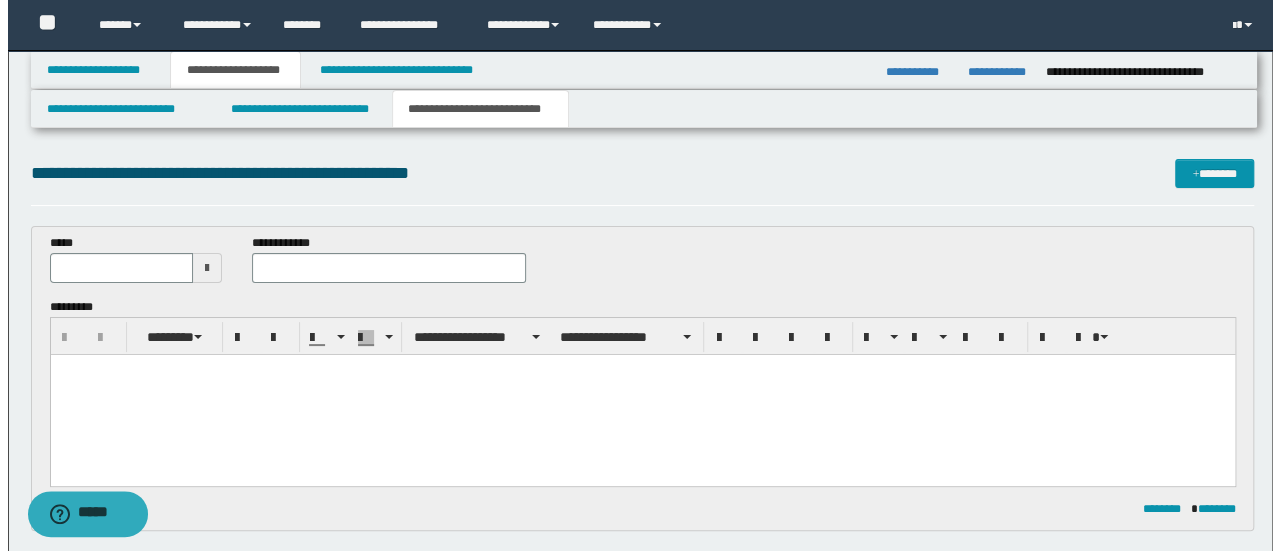scroll, scrollTop: 266, scrollLeft: 0, axis: vertical 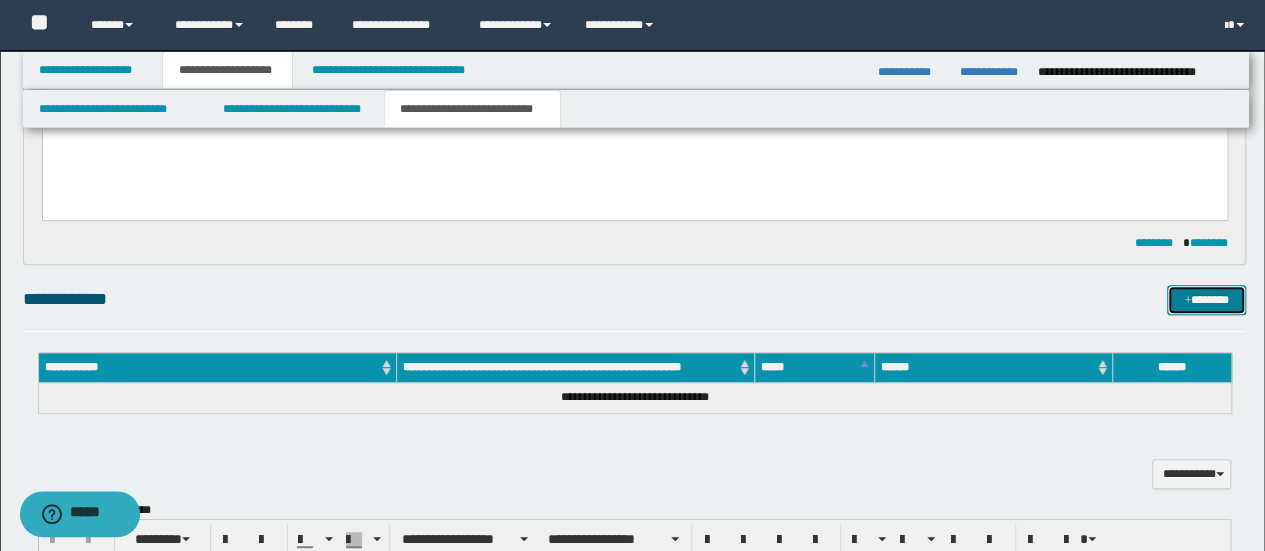 click on "*******" at bounding box center [1206, 299] 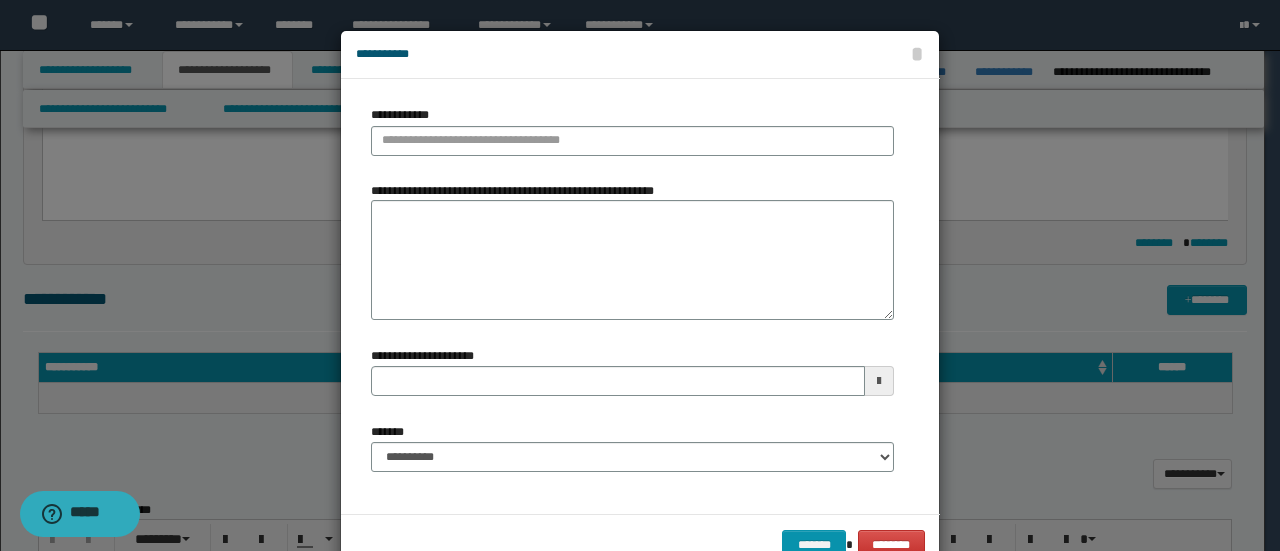 type 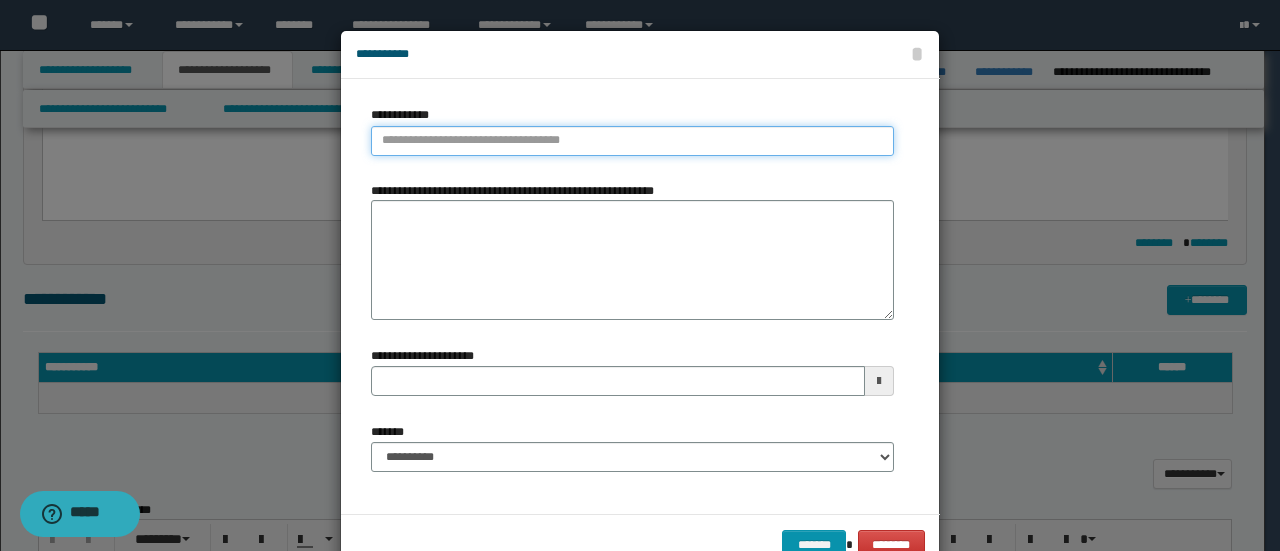 click on "**********" at bounding box center [632, 141] 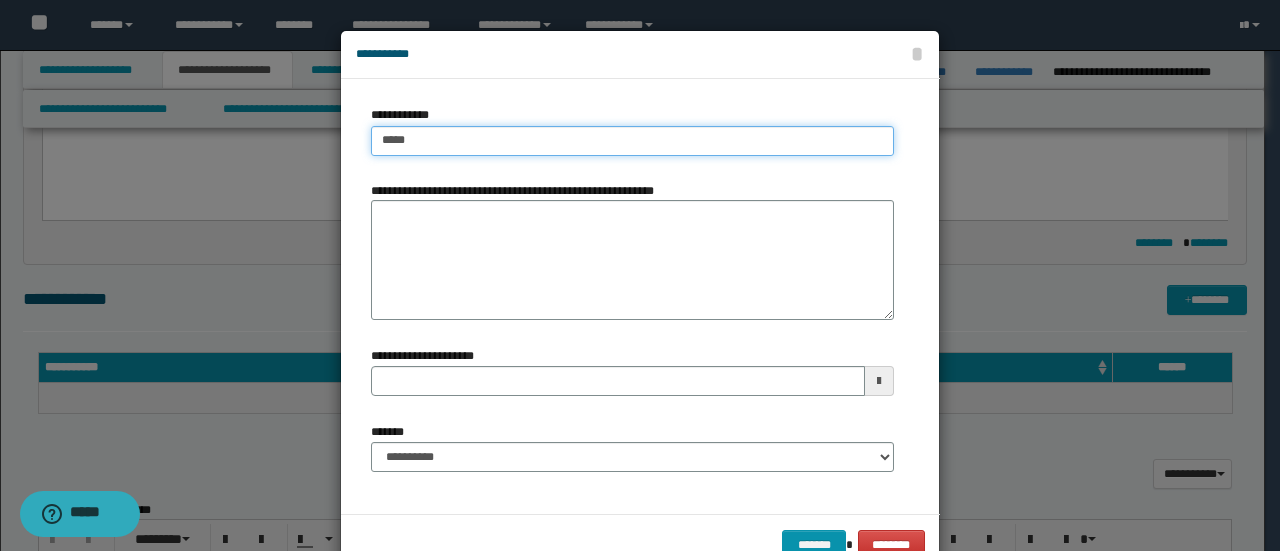 type on "****" 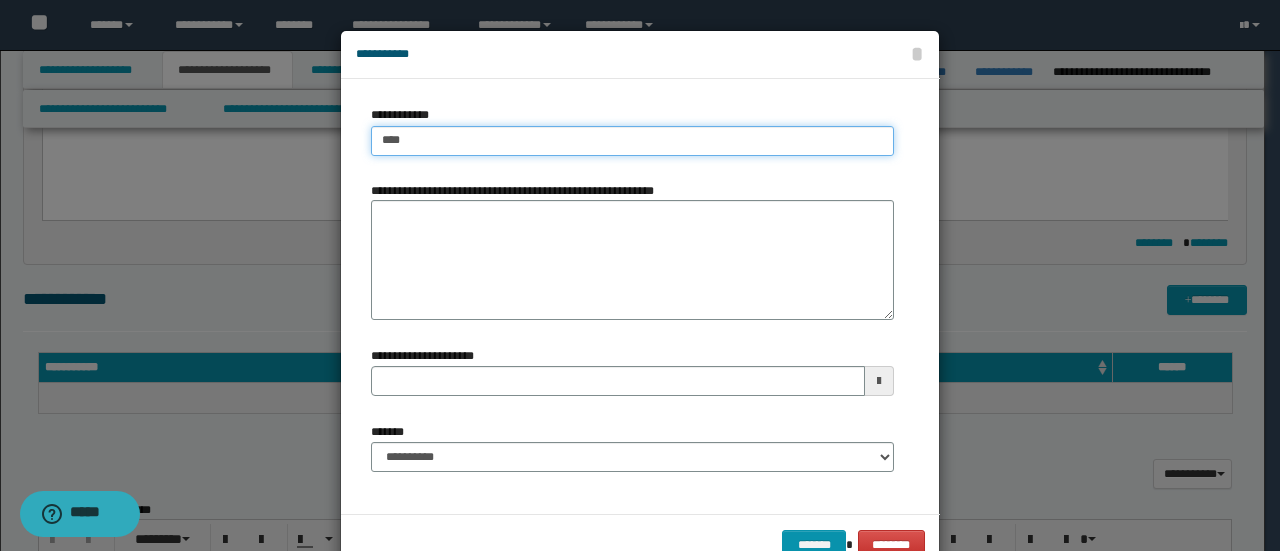 type on "****" 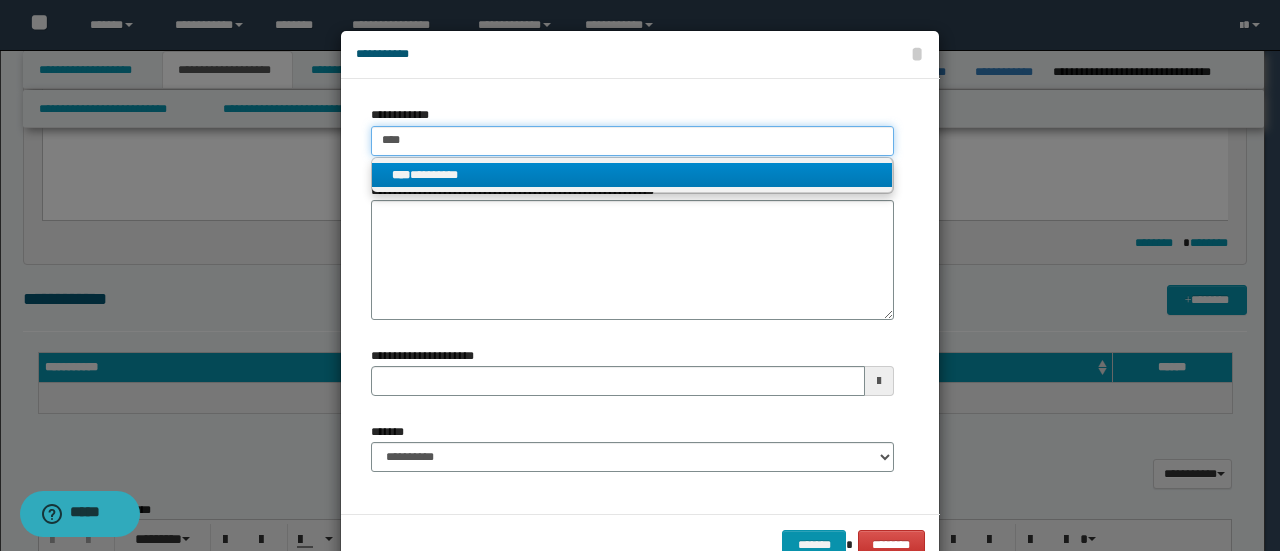 type on "****" 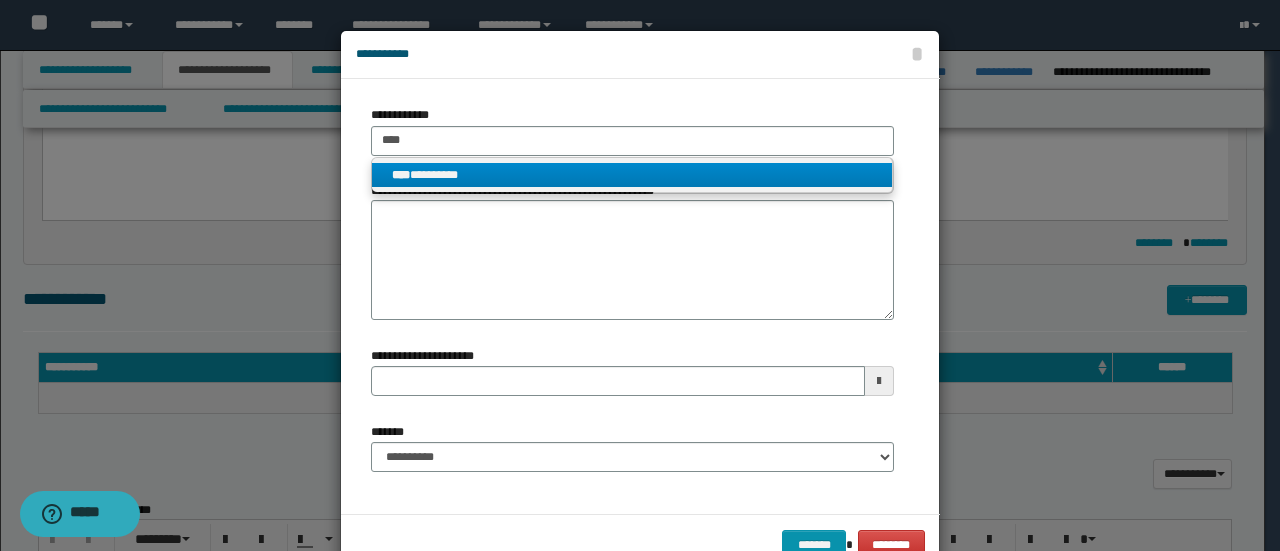 click on "**** *********" at bounding box center (632, 175) 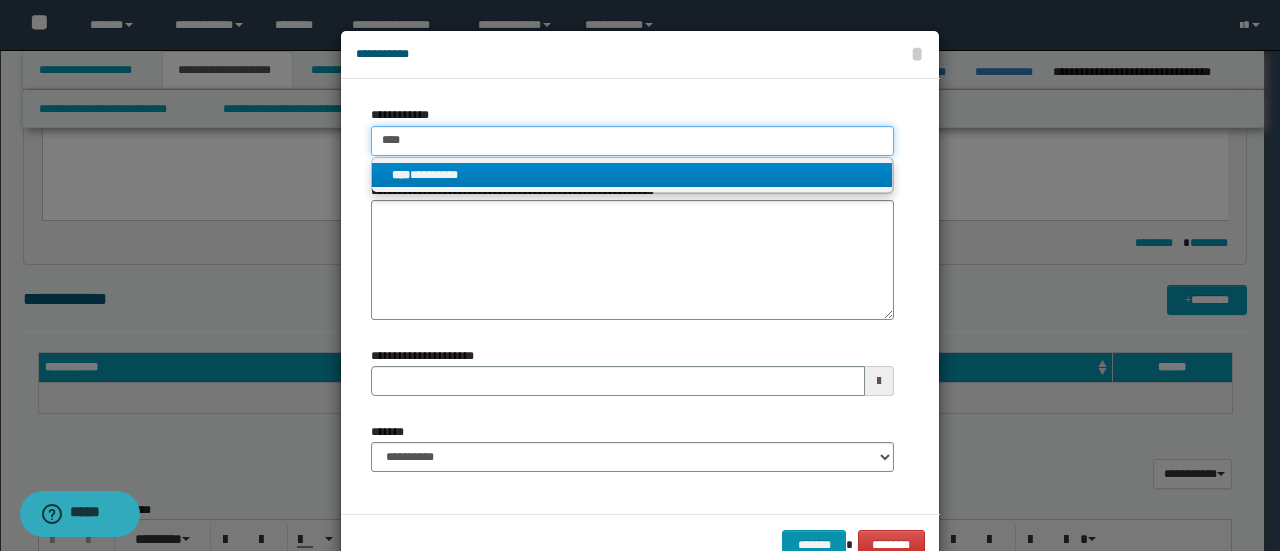 type 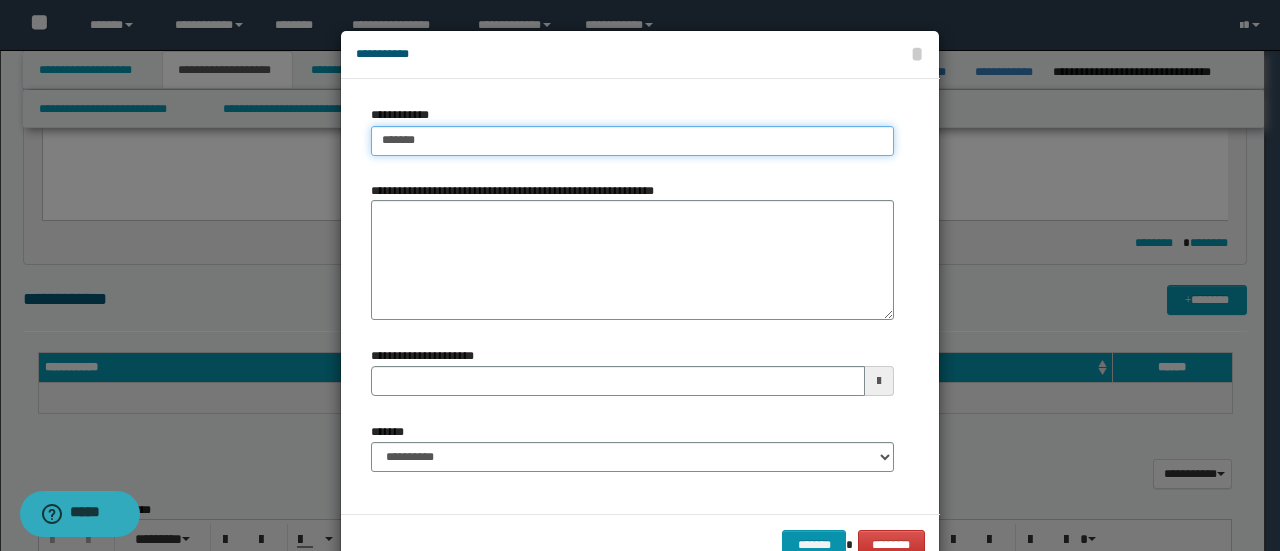 type 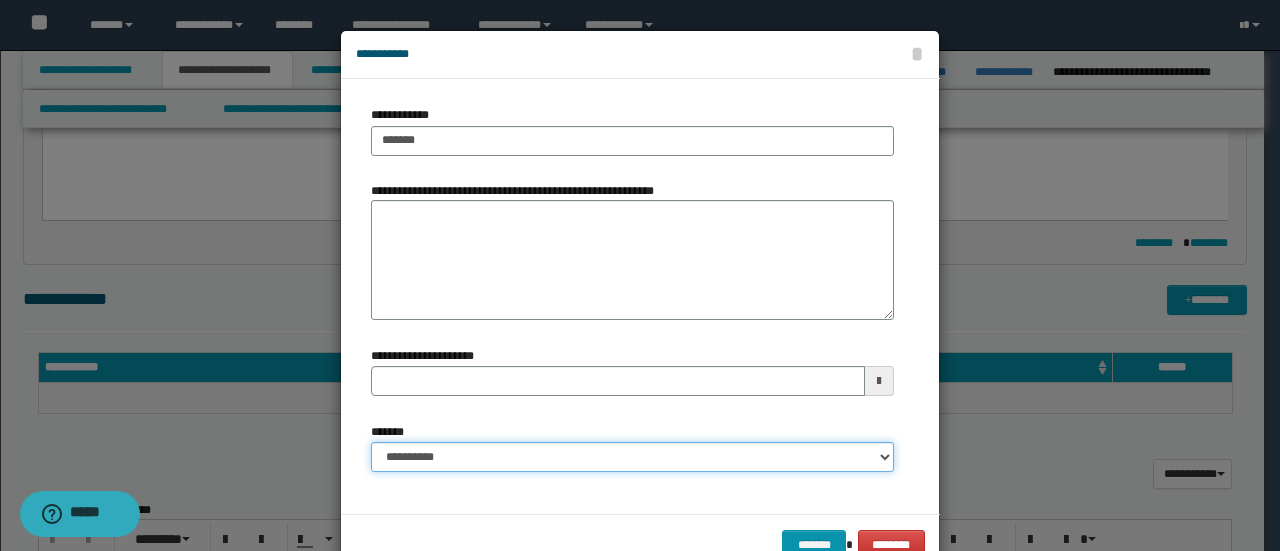 click on "**********" at bounding box center (632, 457) 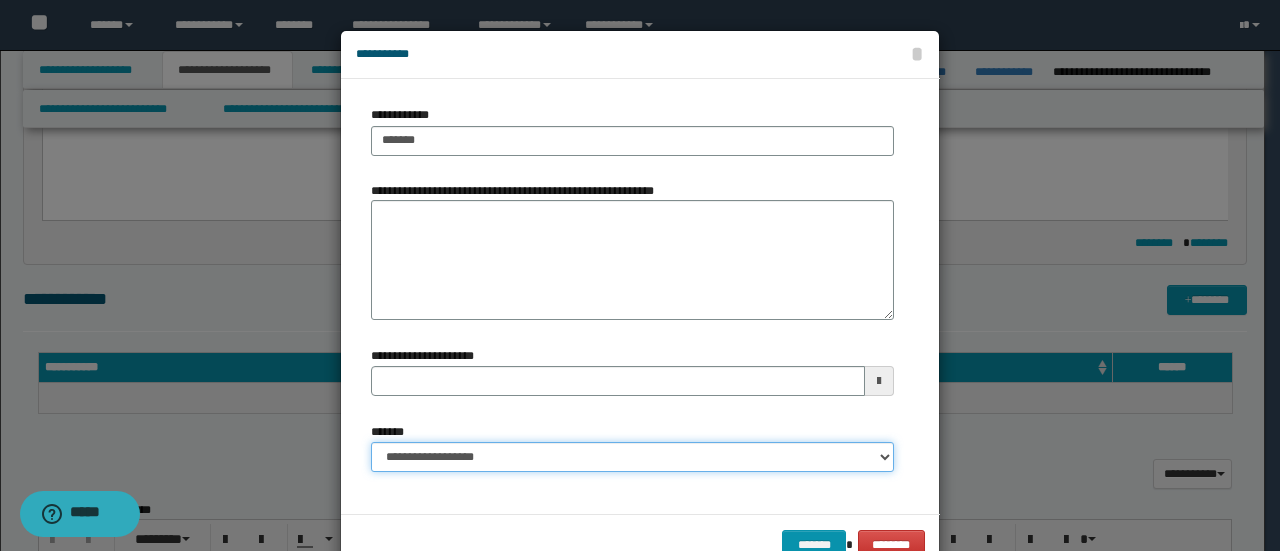 scroll, scrollTop: 52, scrollLeft: 0, axis: vertical 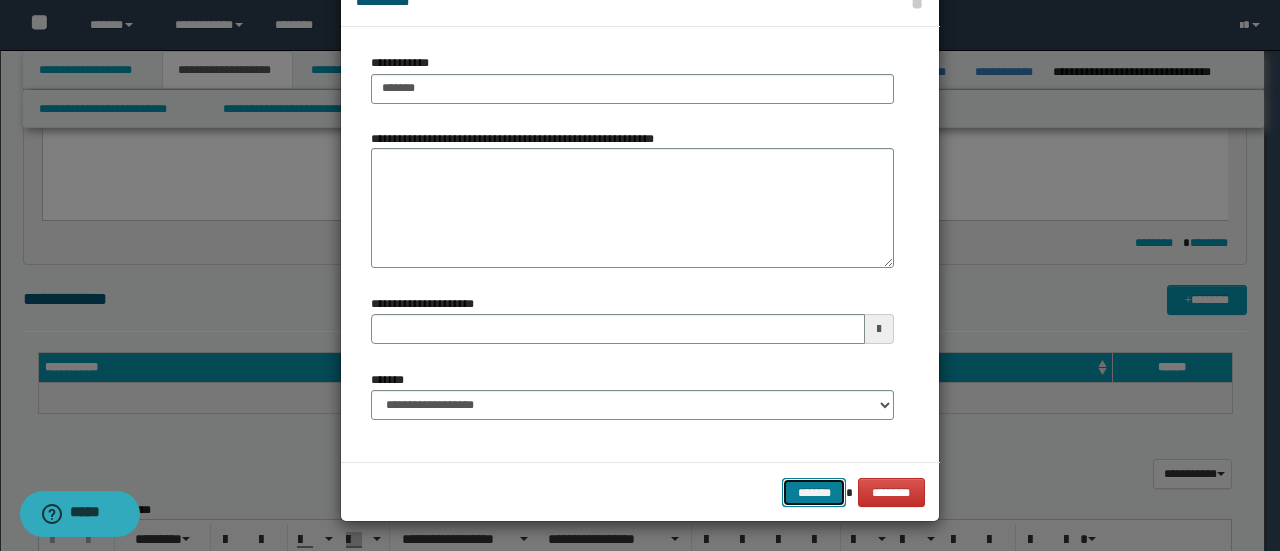 click on "*******" at bounding box center (814, 492) 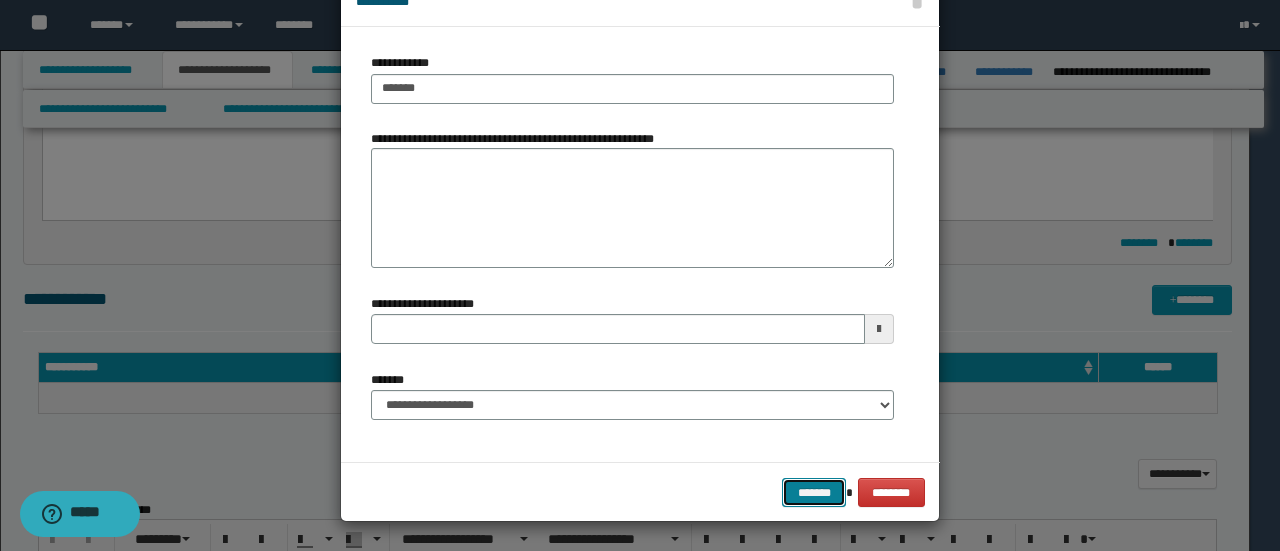 type 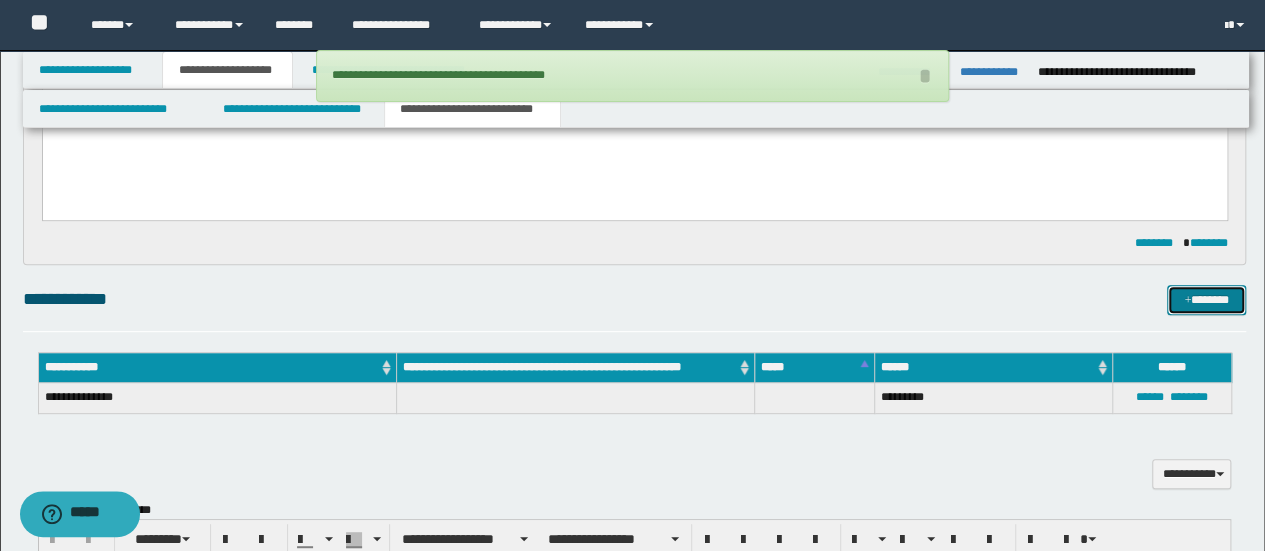 click on "*******" at bounding box center [1206, 299] 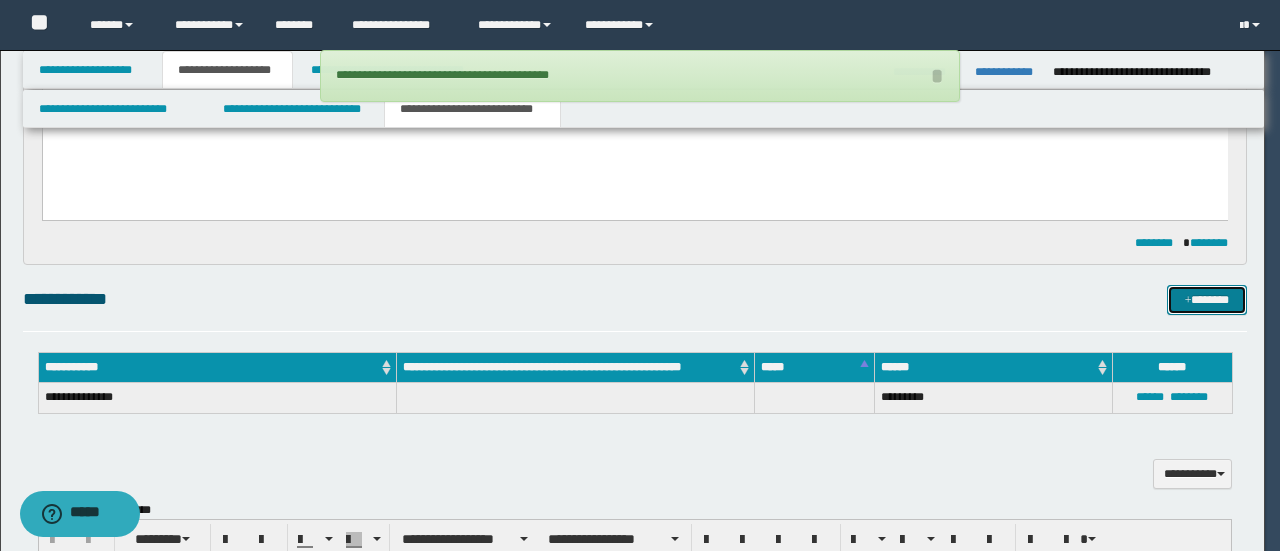 scroll, scrollTop: 0, scrollLeft: 0, axis: both 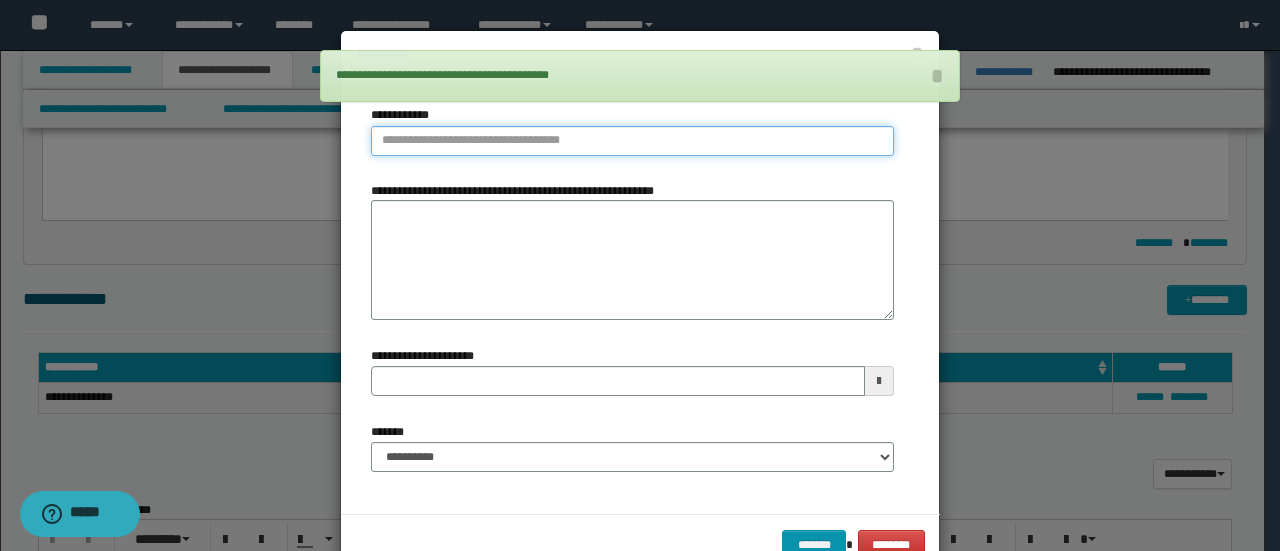 type on "**********" 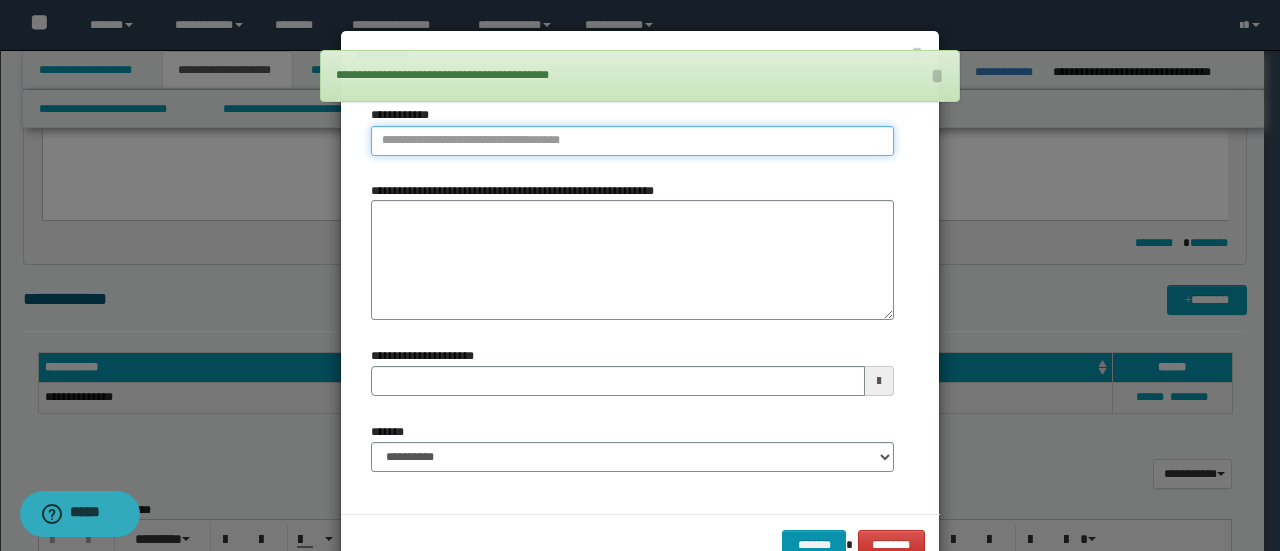 drag, startPoint x: 700, startPoint y: 125, endPoint x: 688, endPoint y: 145, distance: 23.323807 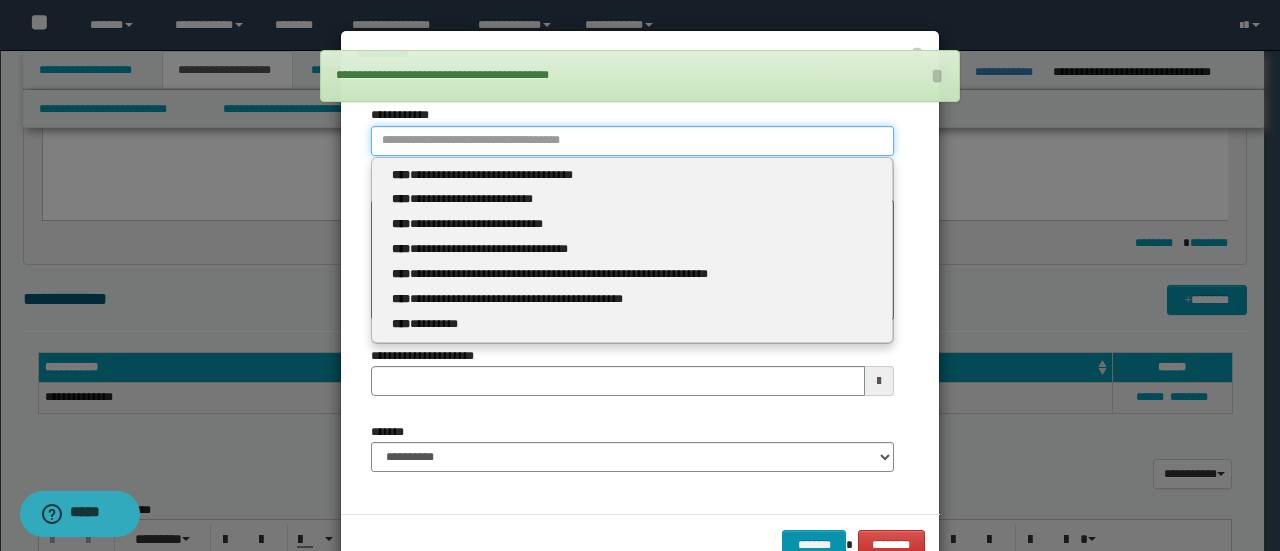 click on "**********" at bounding box center [632, 141] 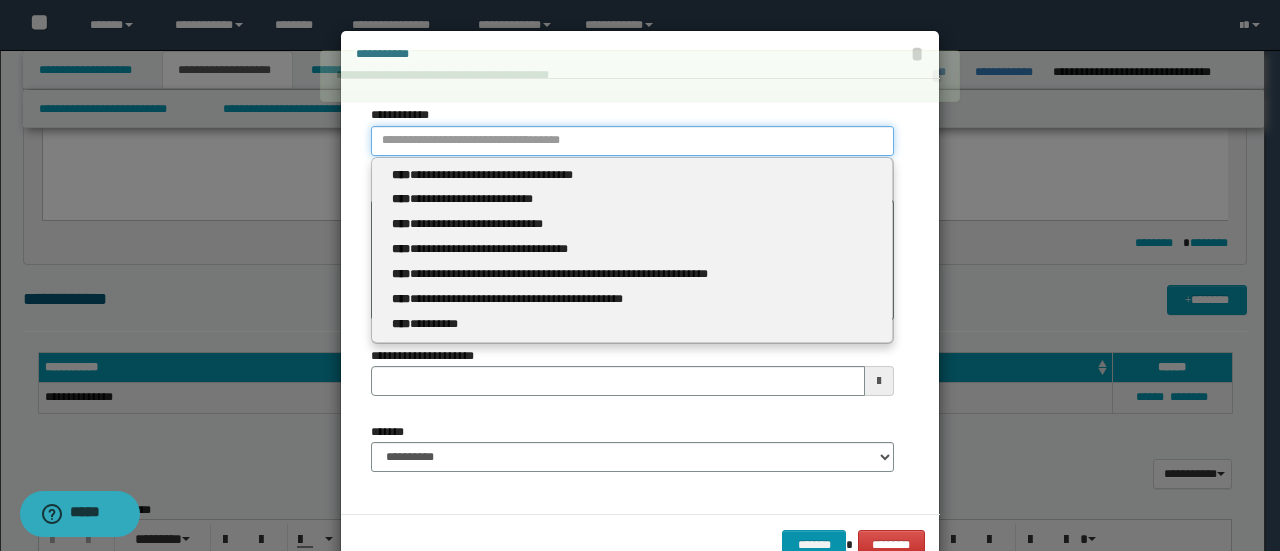 paste on "****" 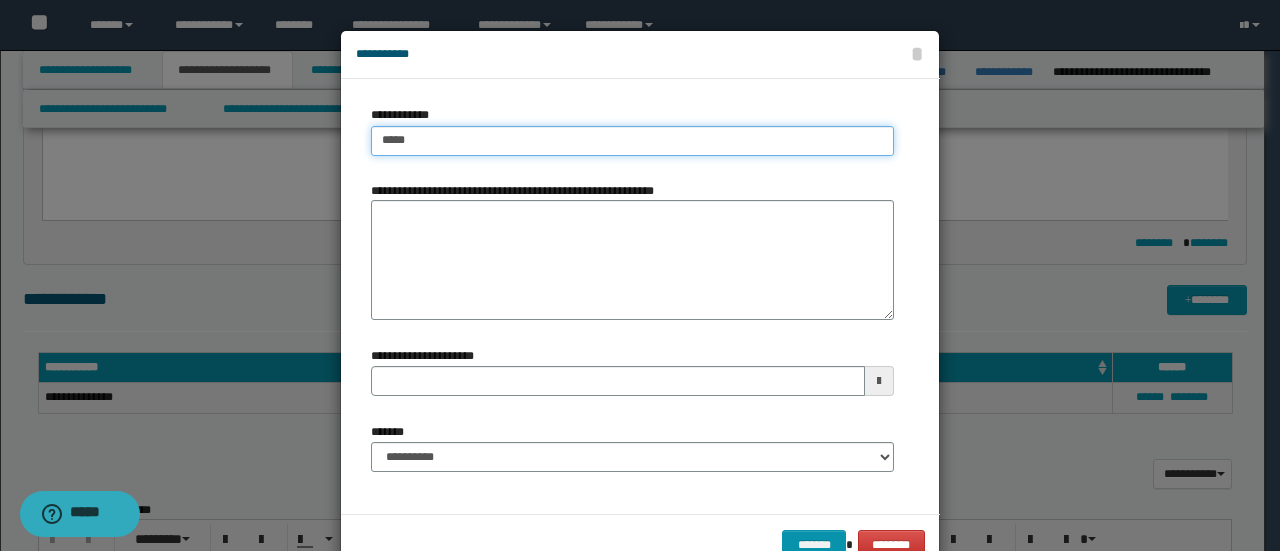 type on "****" 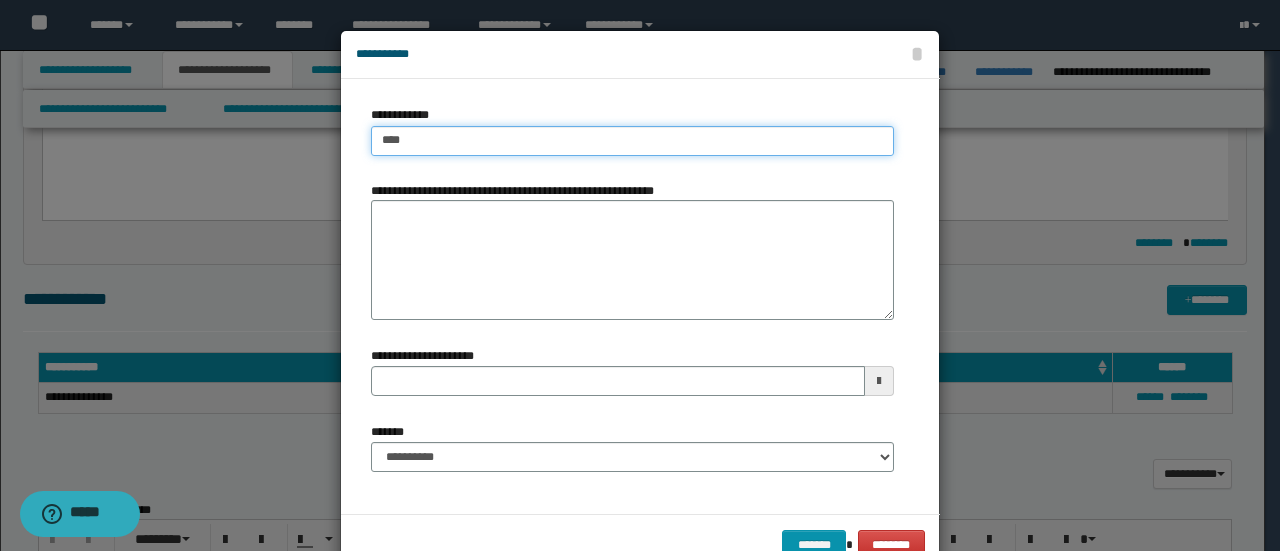 type on "****" 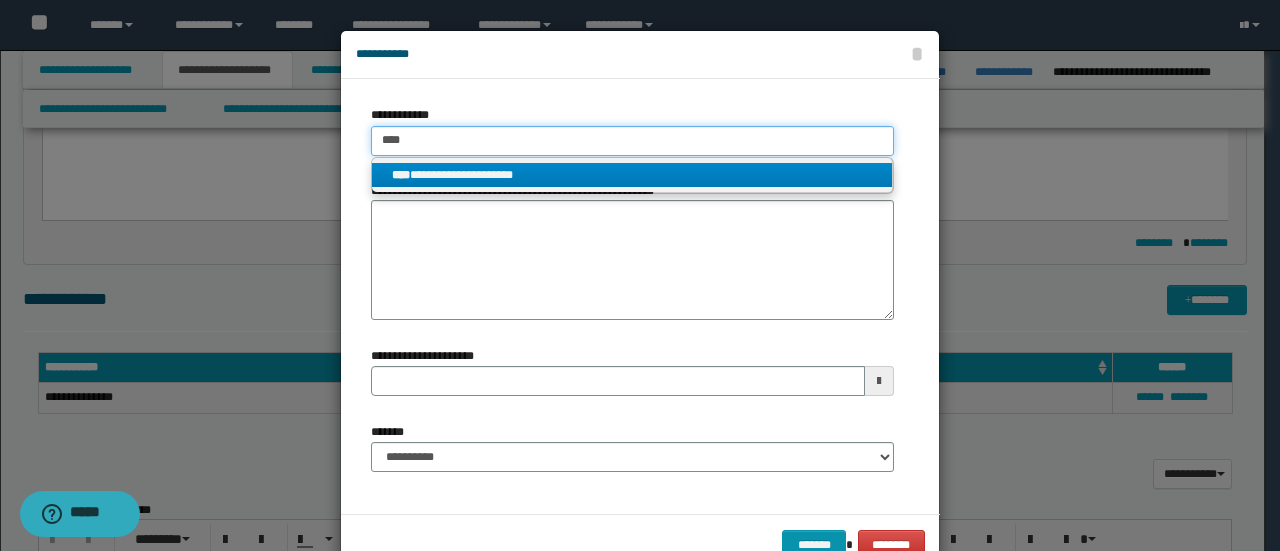 type on "****" 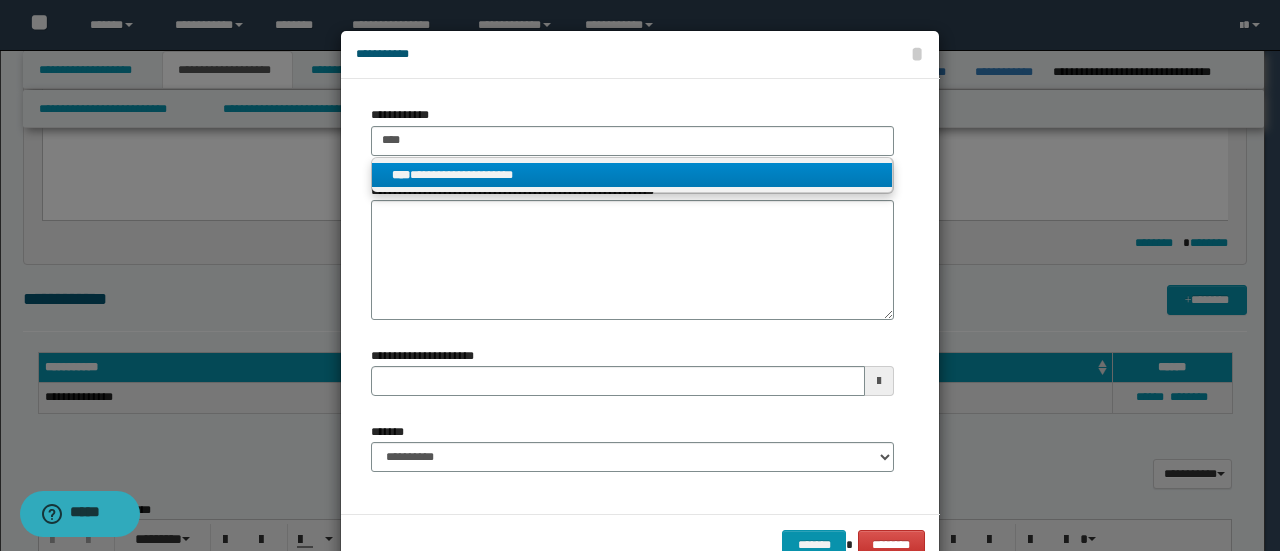 click on "**********" at bounding box center (632, 175) 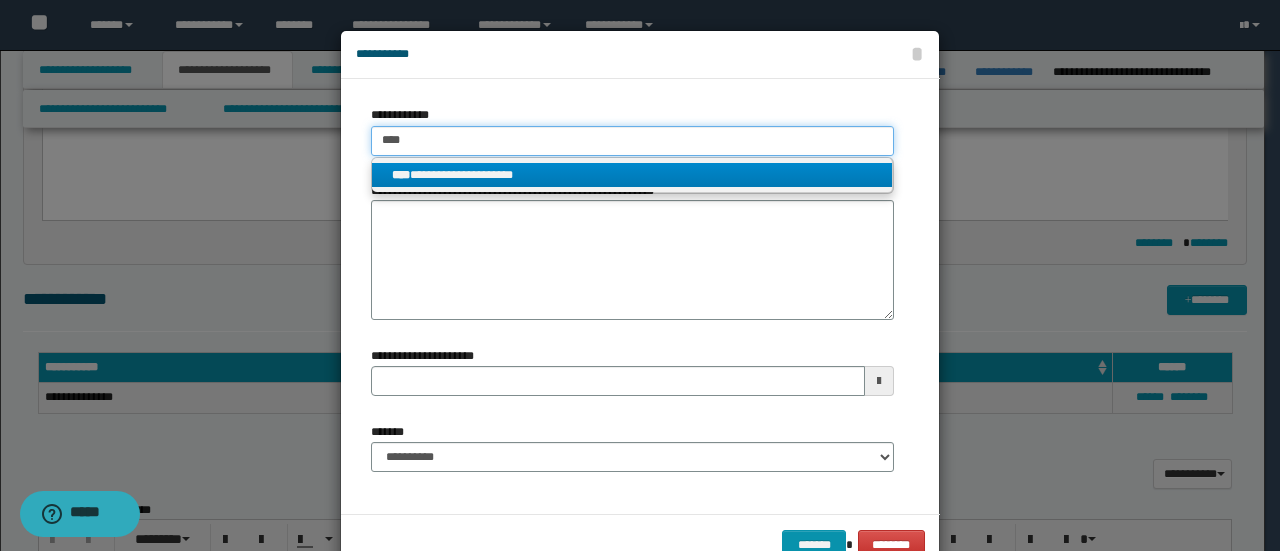 type 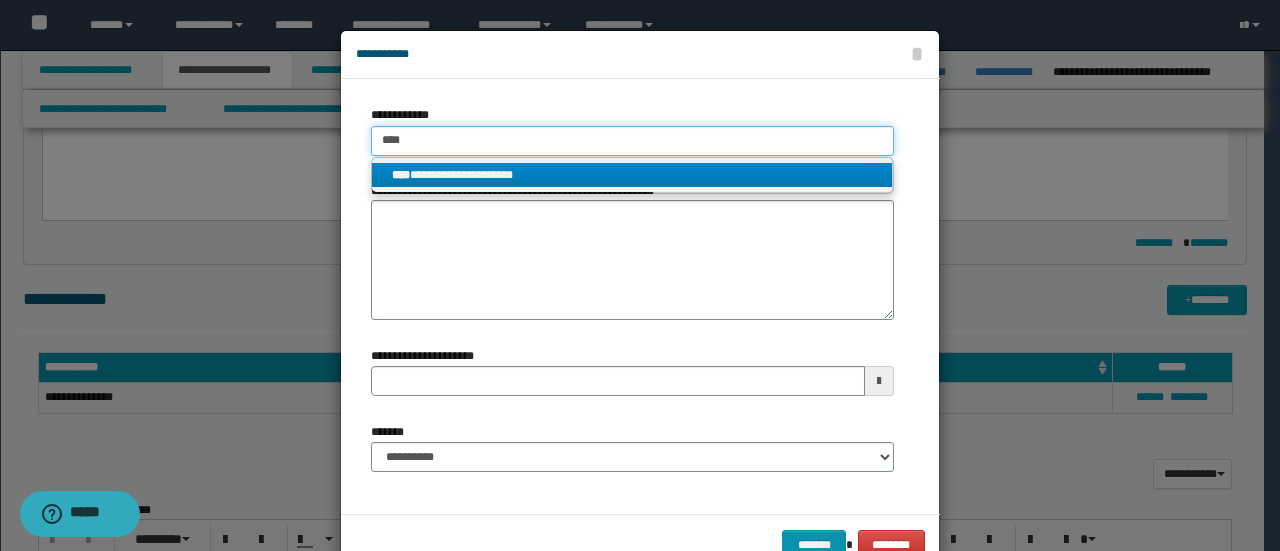 type on "**********" 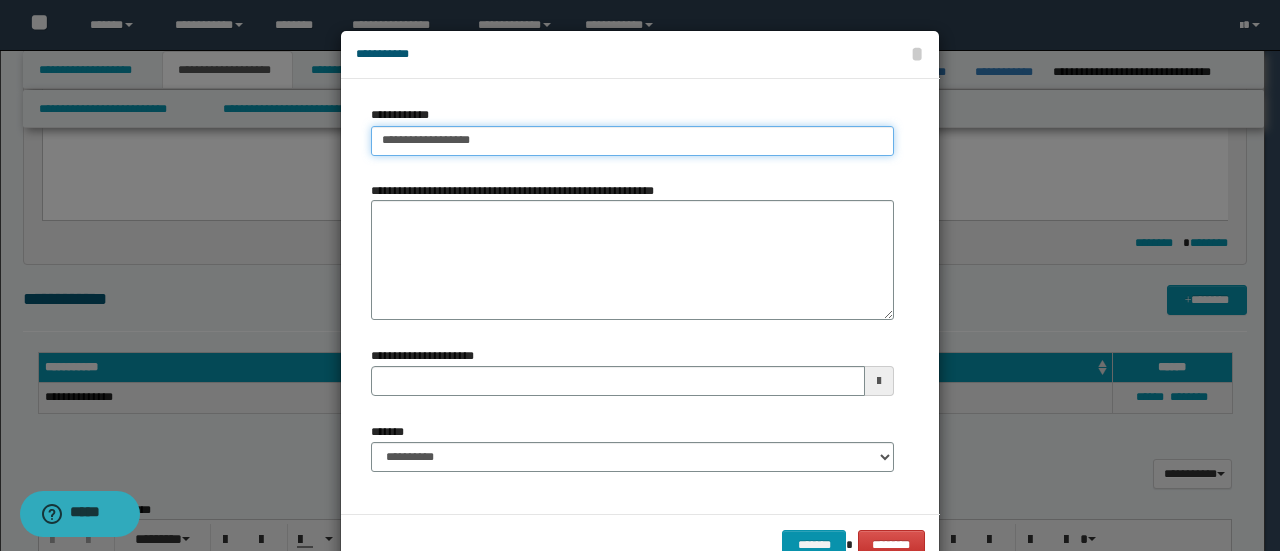 type 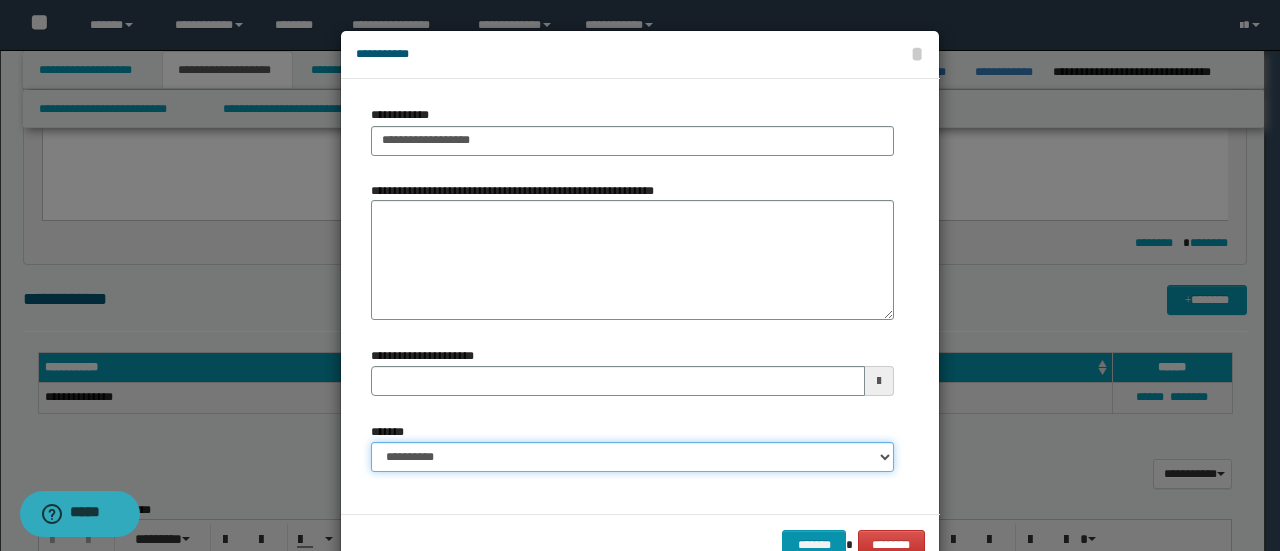 drag, startPoint x: 538, startPoint y: 467, endPoint x: 528, endPoint y: 455, distance: 15.6205 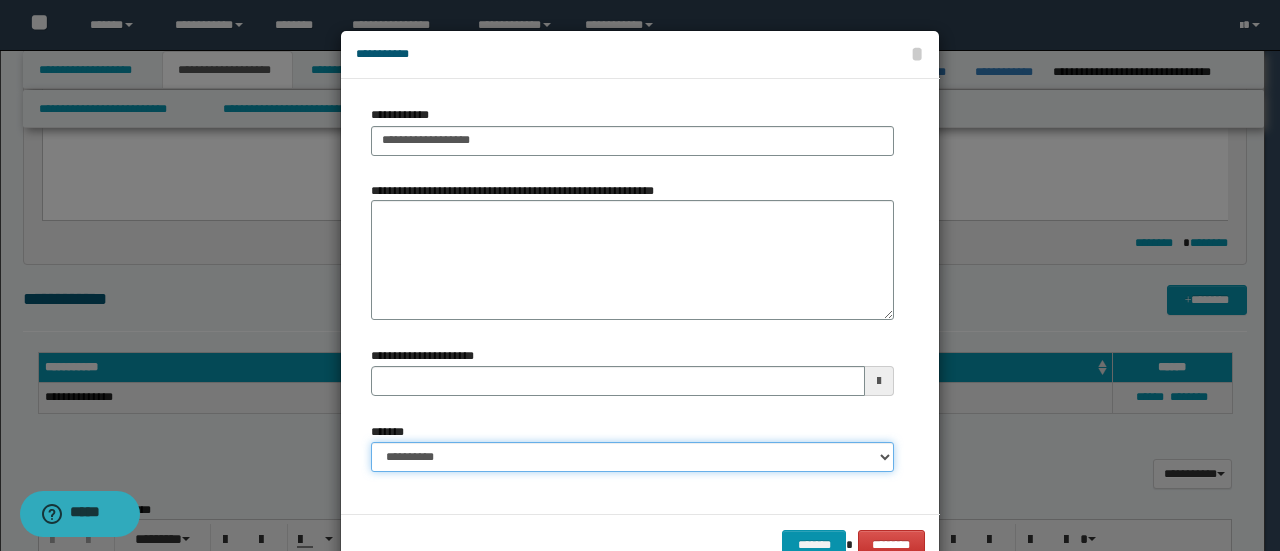 select on "*" 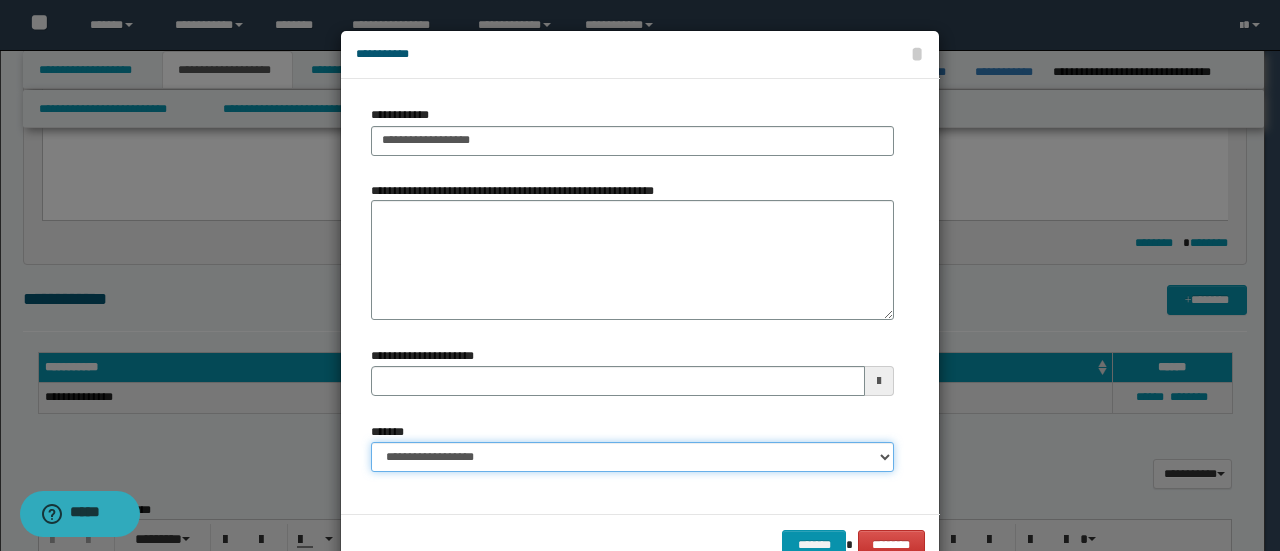 click on "**********" at bounding box center (632, 457) 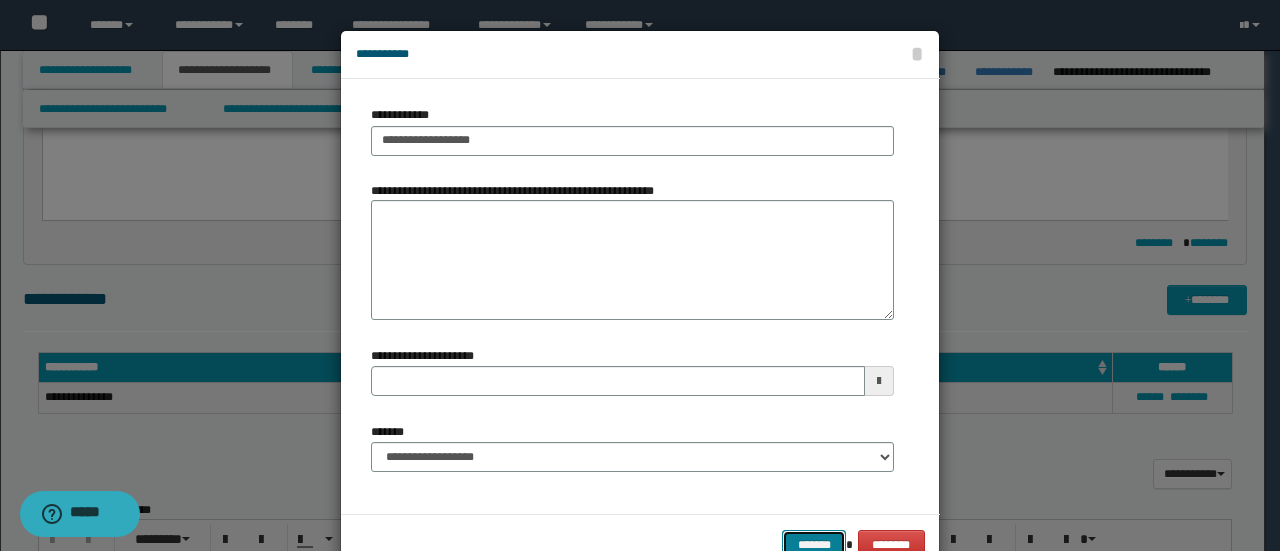 click on "*******" at bounding box center [814, 544] 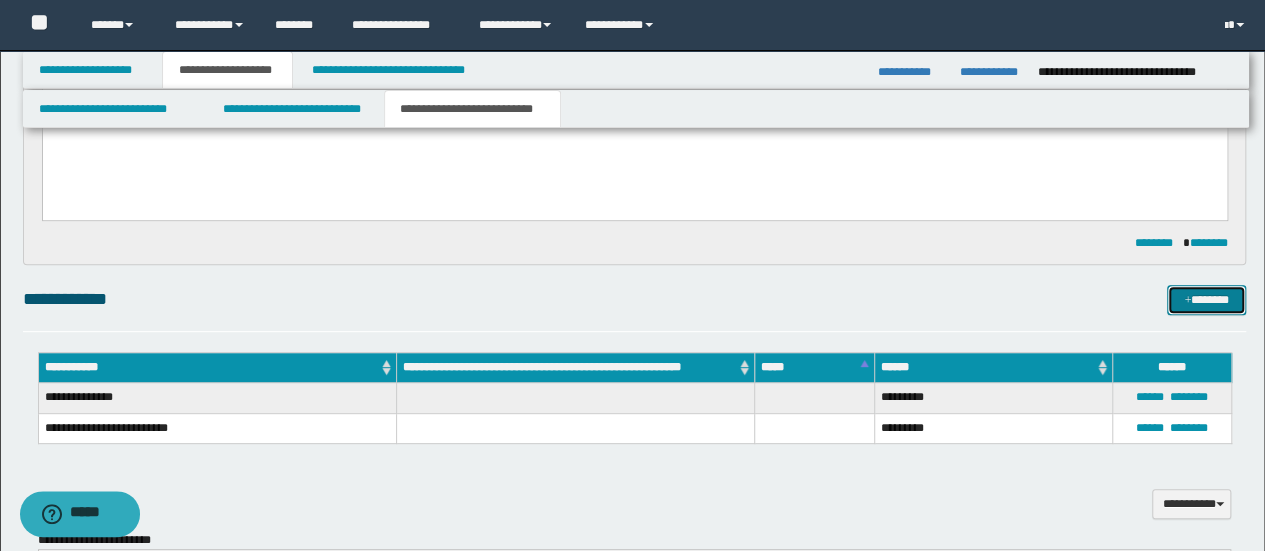 type 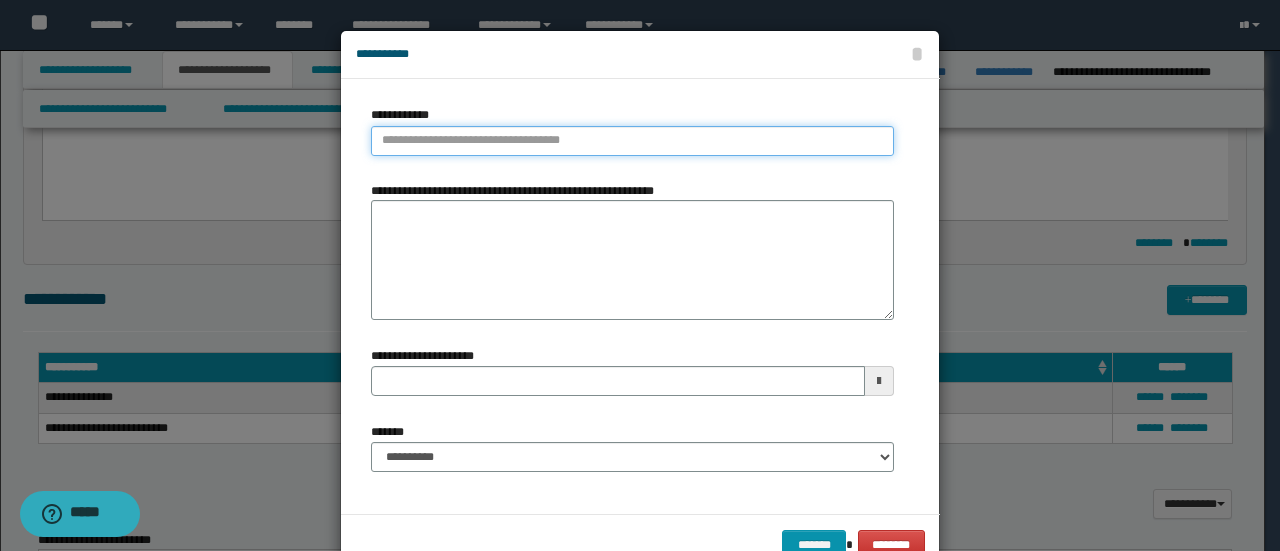 type on "**********" 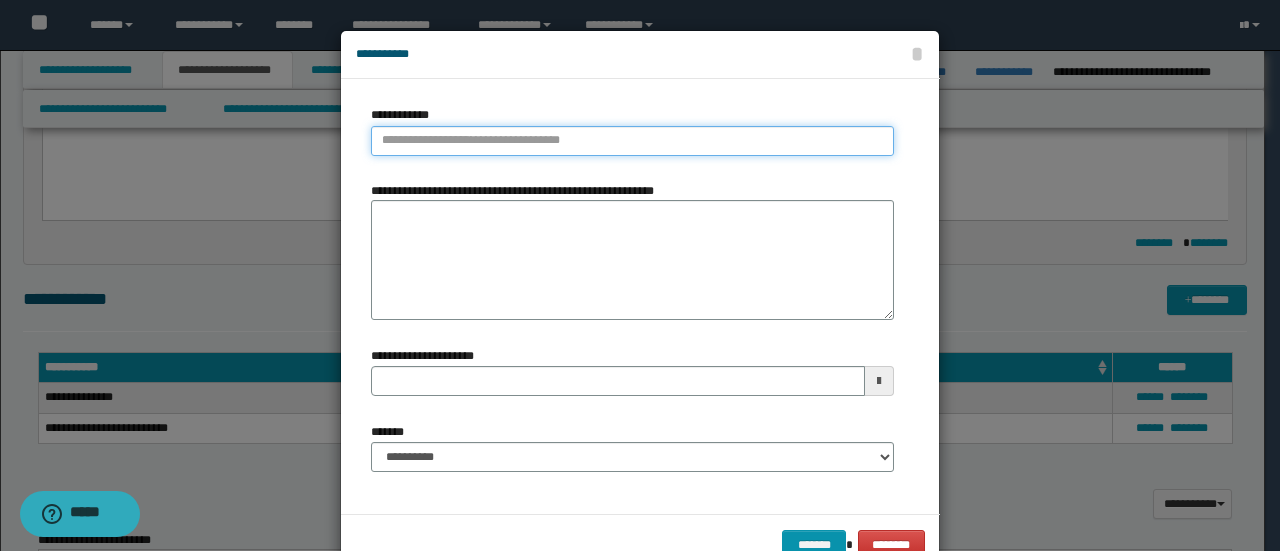 click on "**********" at bounding box center (632, 141) 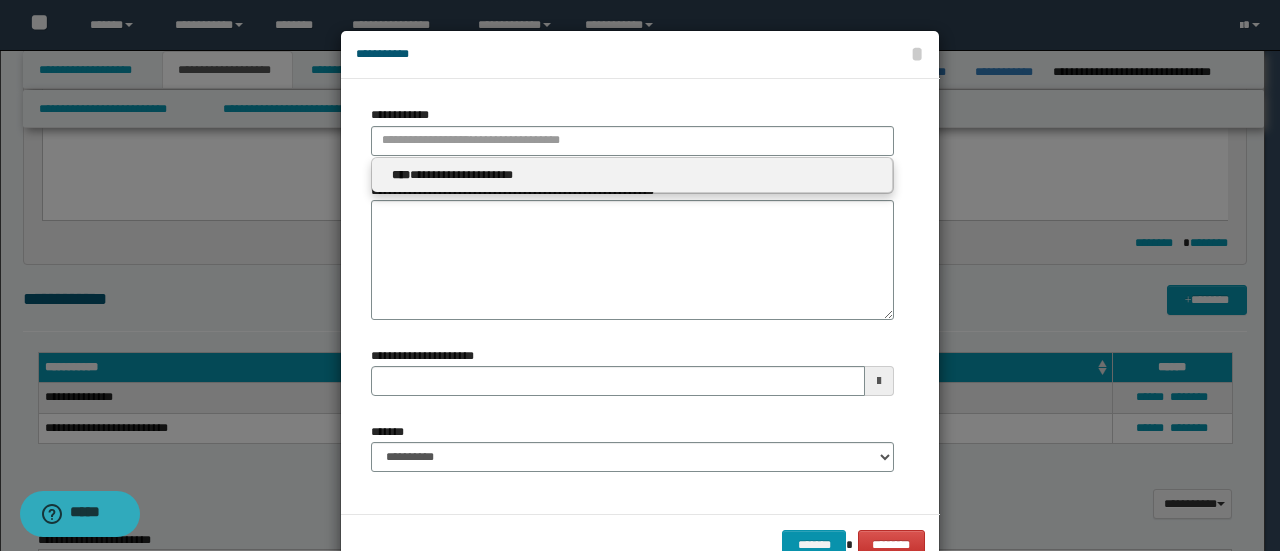 type 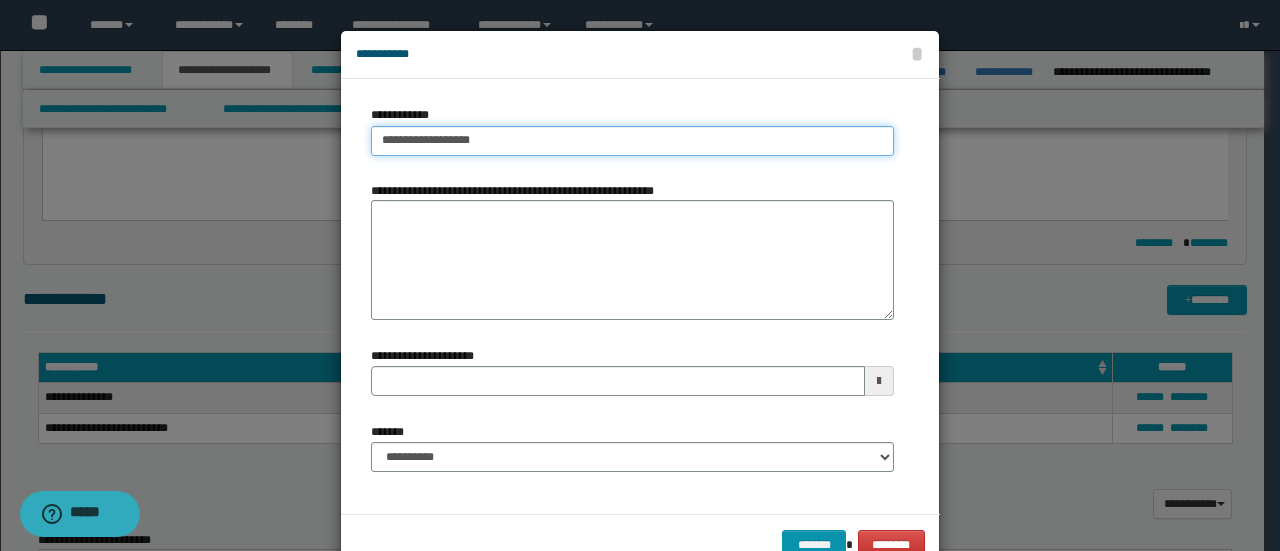 type on "**********" 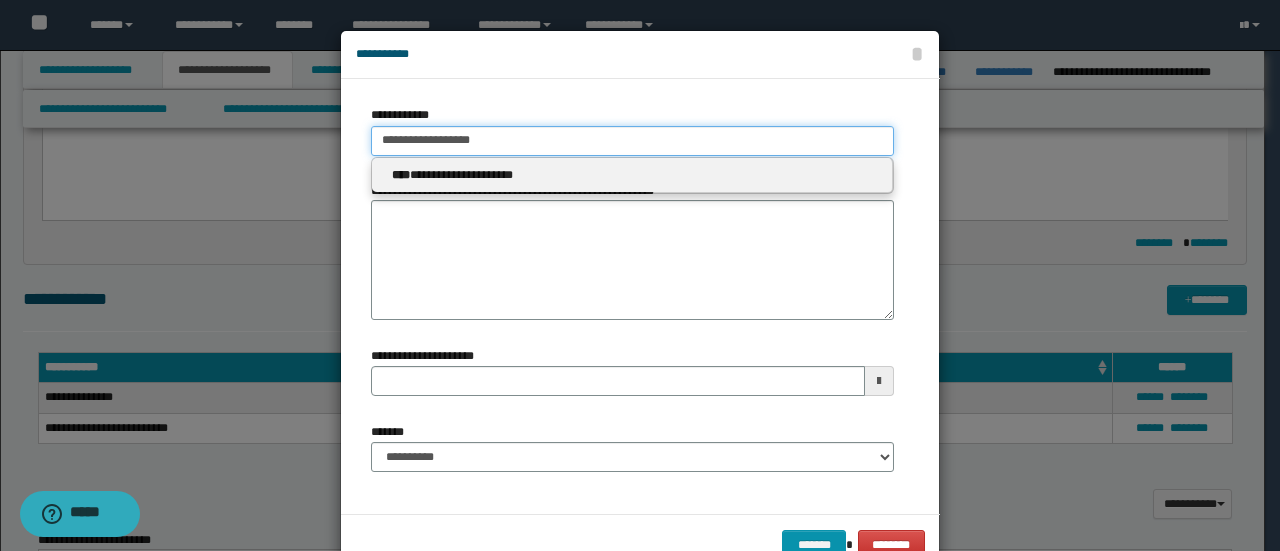 type on "**********" 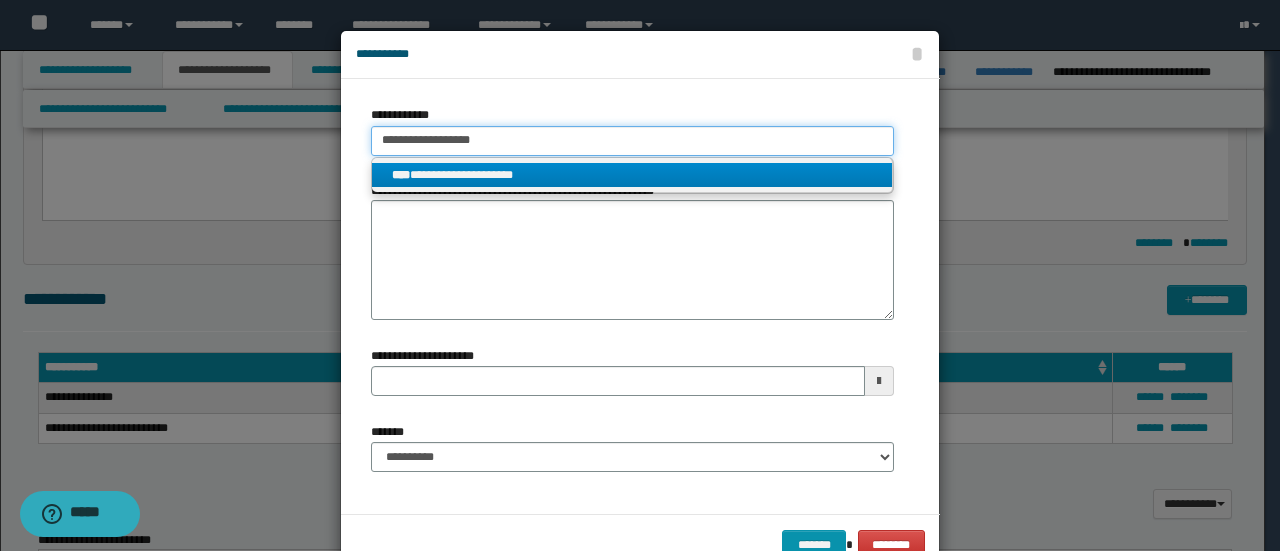 drag, startPoint x: 520, startPoint y: 147, endPoint x: 273, endPoint y: 134, distance: 247.34187 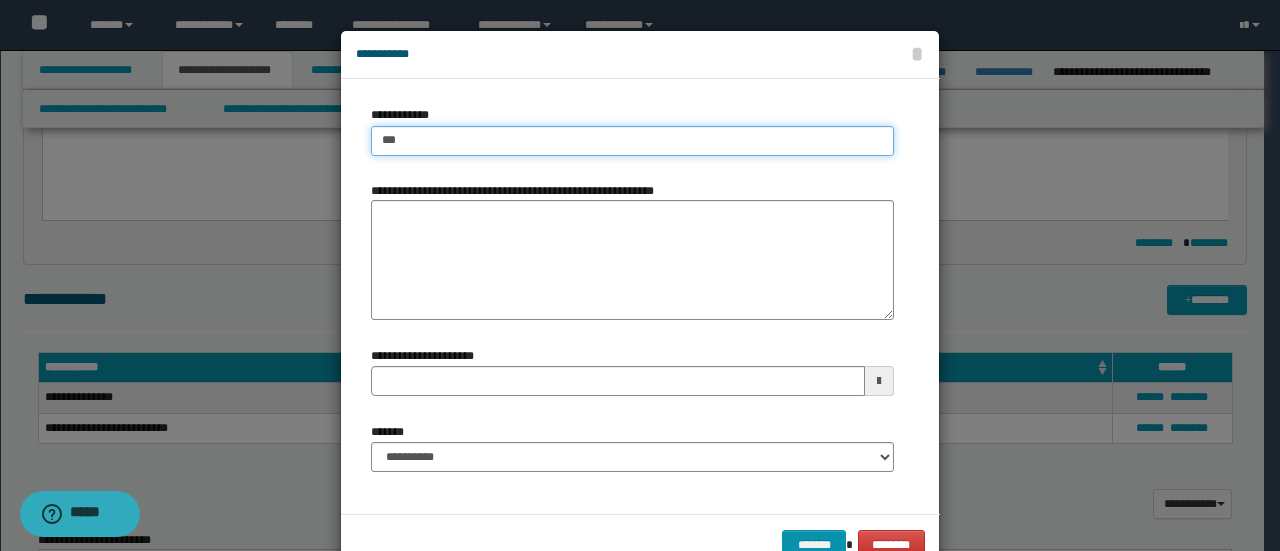 type on "****" 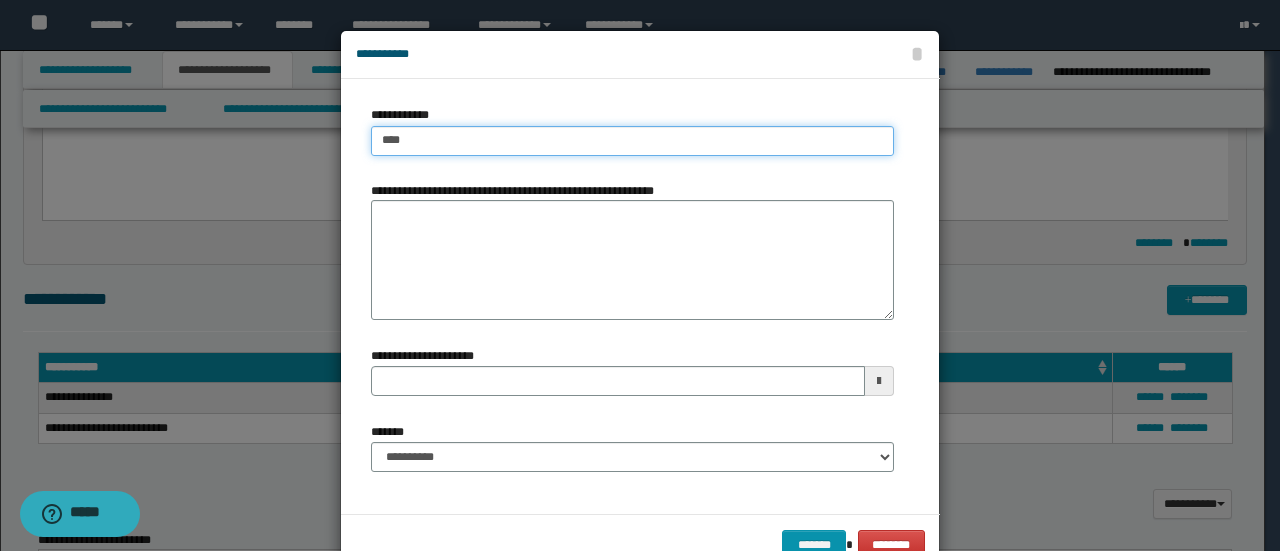 type on "****" 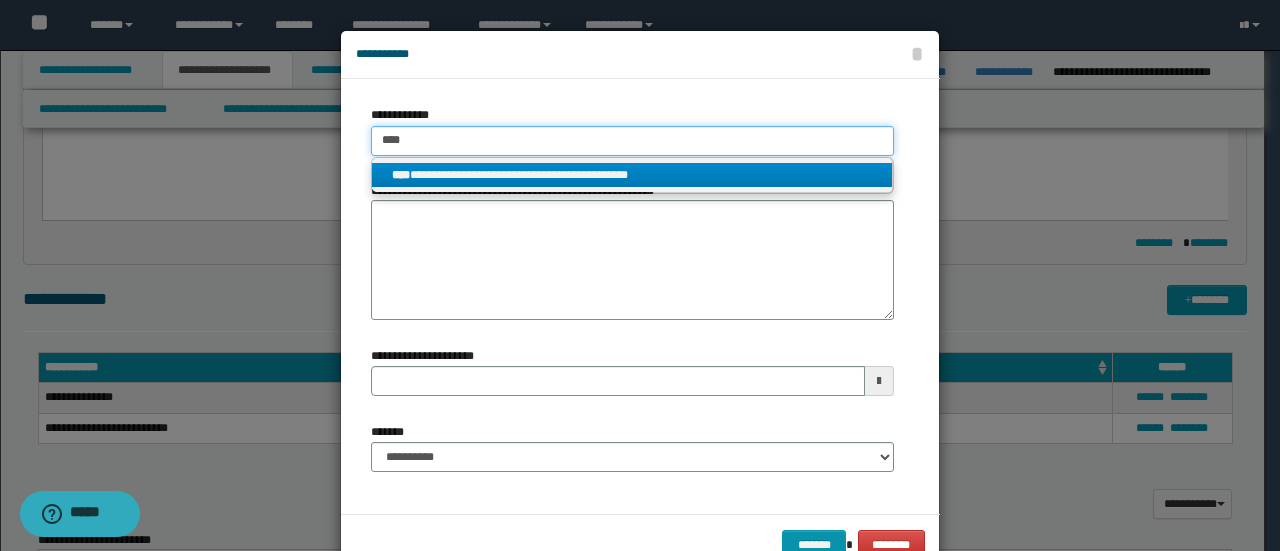type on "****" 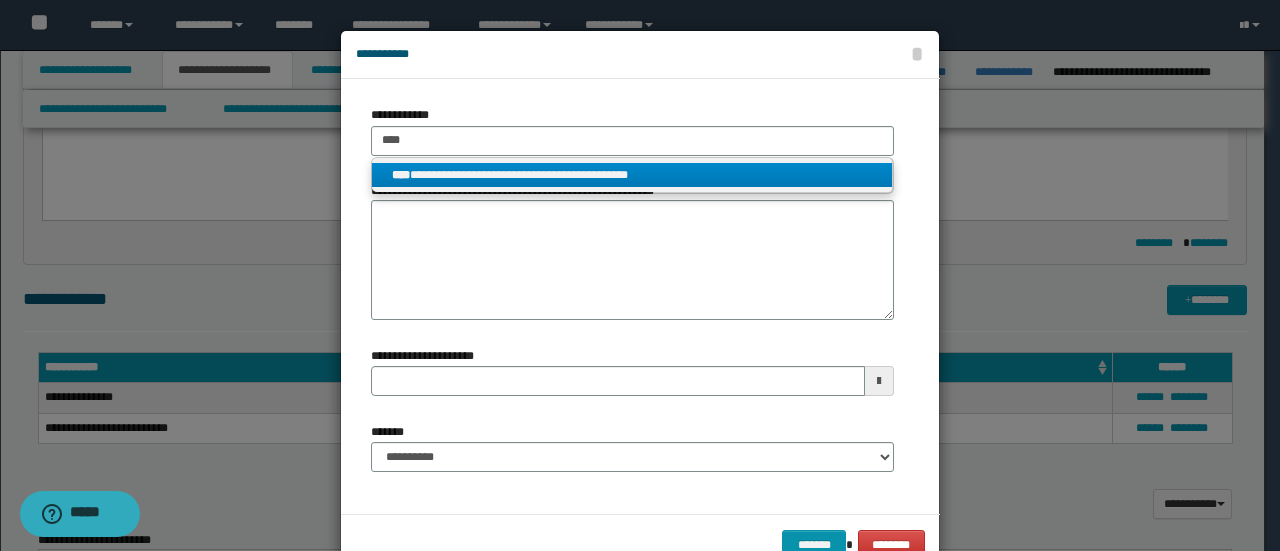 click on "**********" at bounding box center [632, 175] 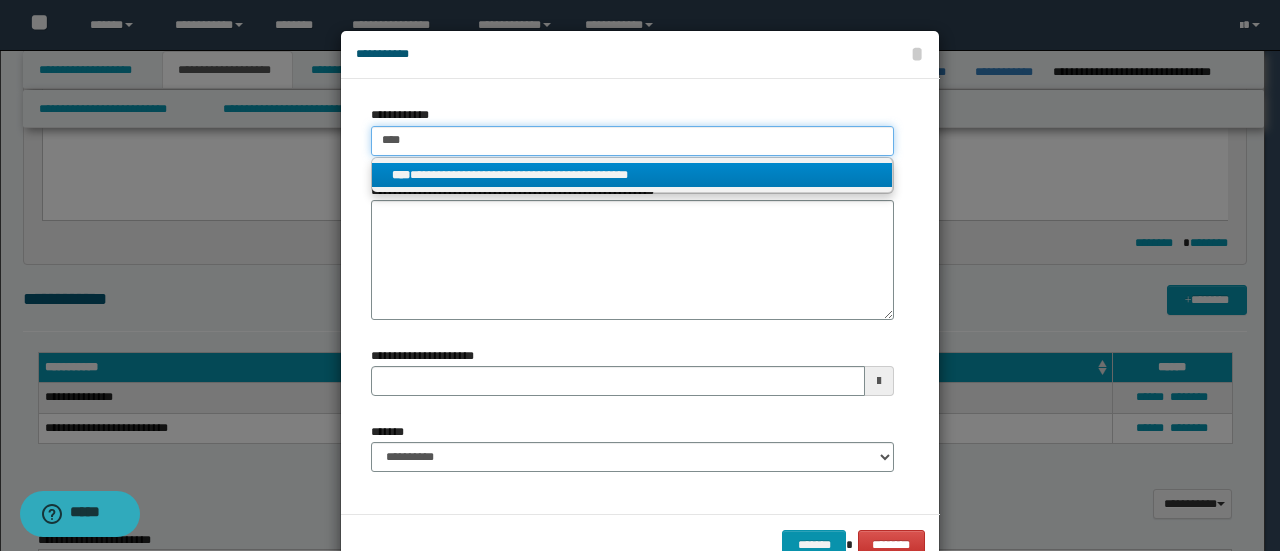 type 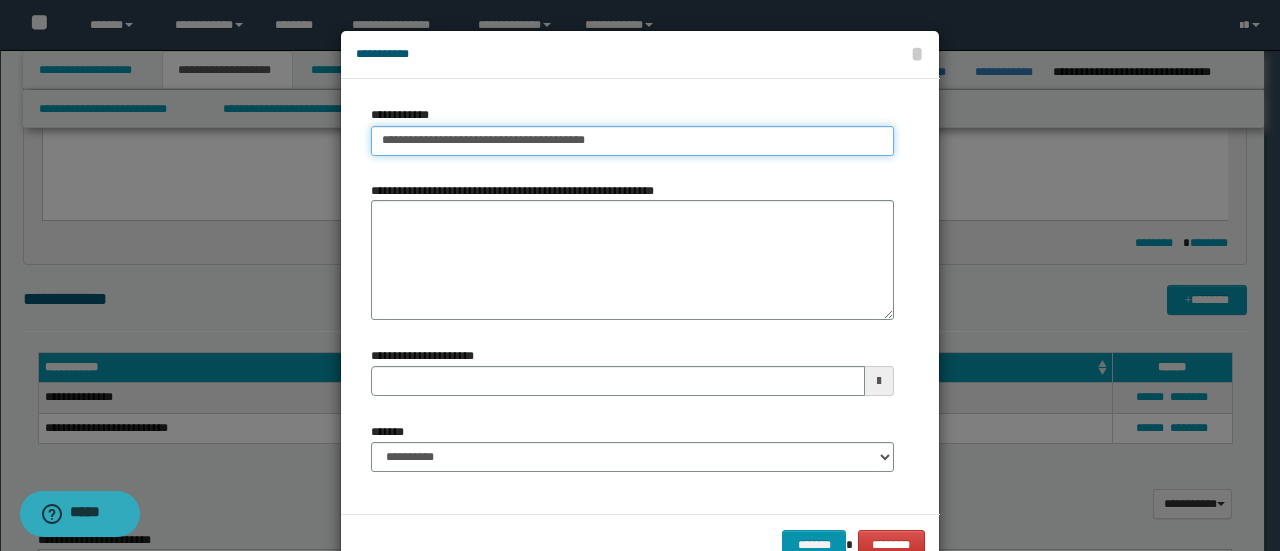 type on "**********" 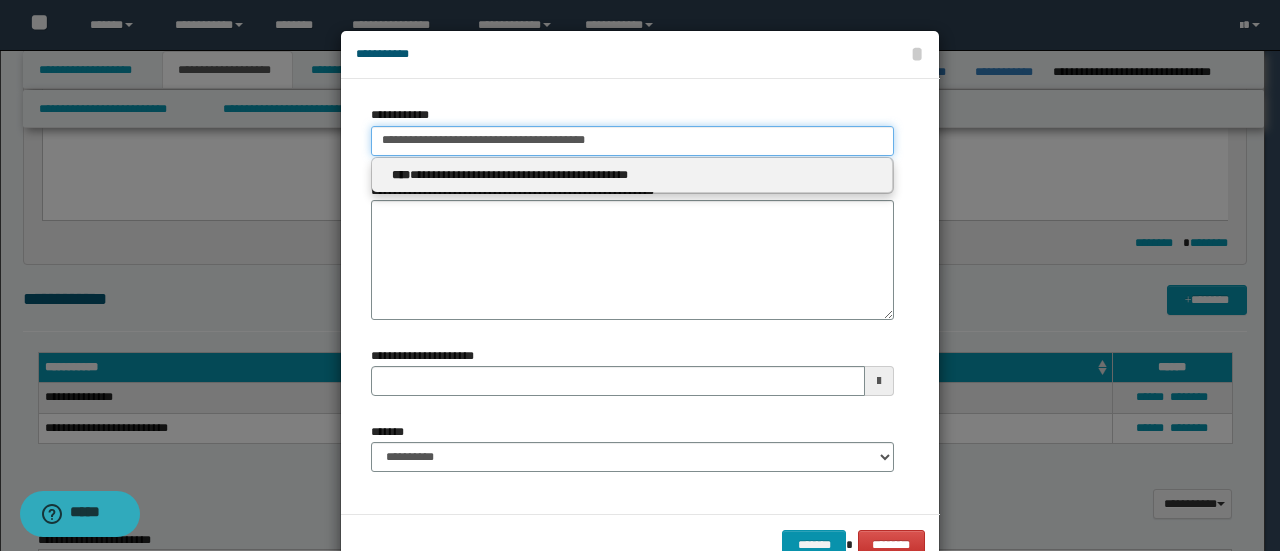 drag, startPoint x: 620, startPoint y: 141, endPoint x: 319, endPoint y: 141, distance: 301 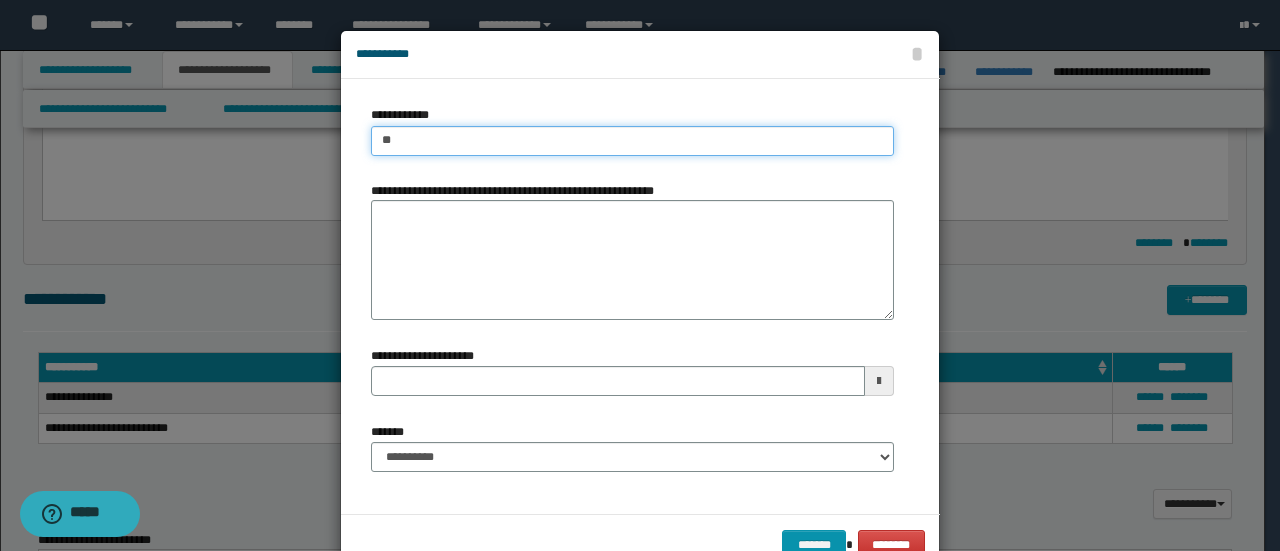 type on "***" 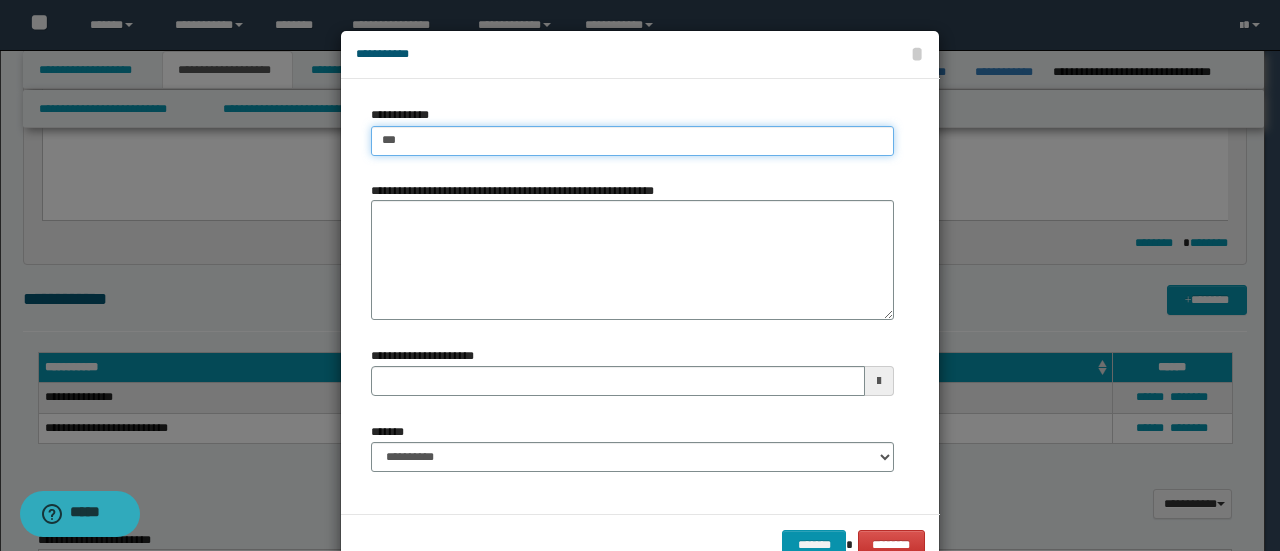 type on "***" 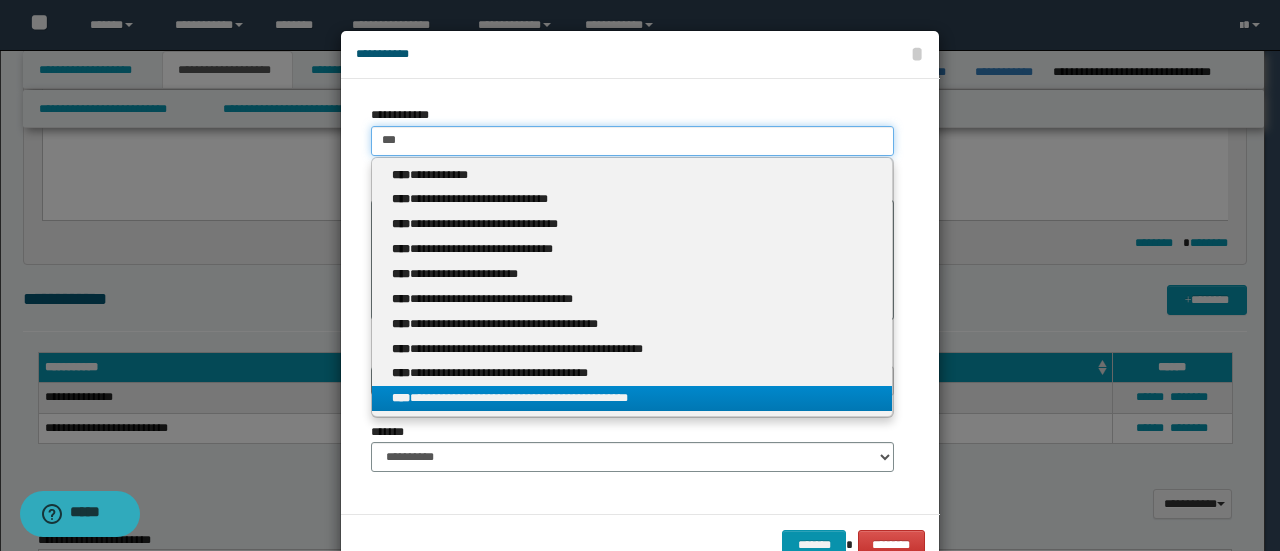 type on "***" 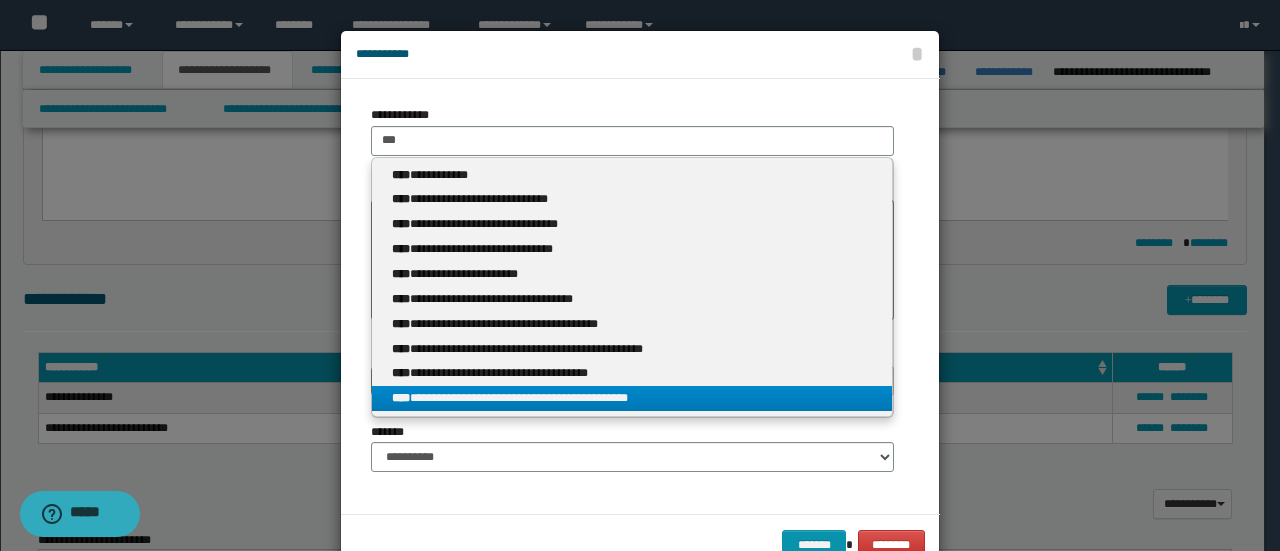 click on "**********" at bounding box center (632, 398) 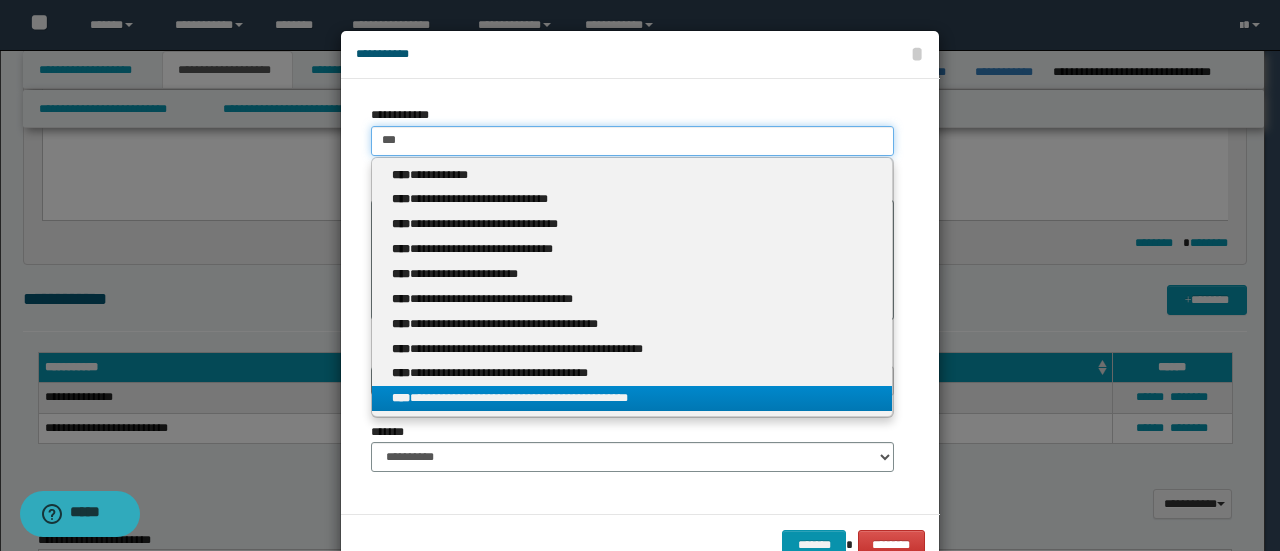 type 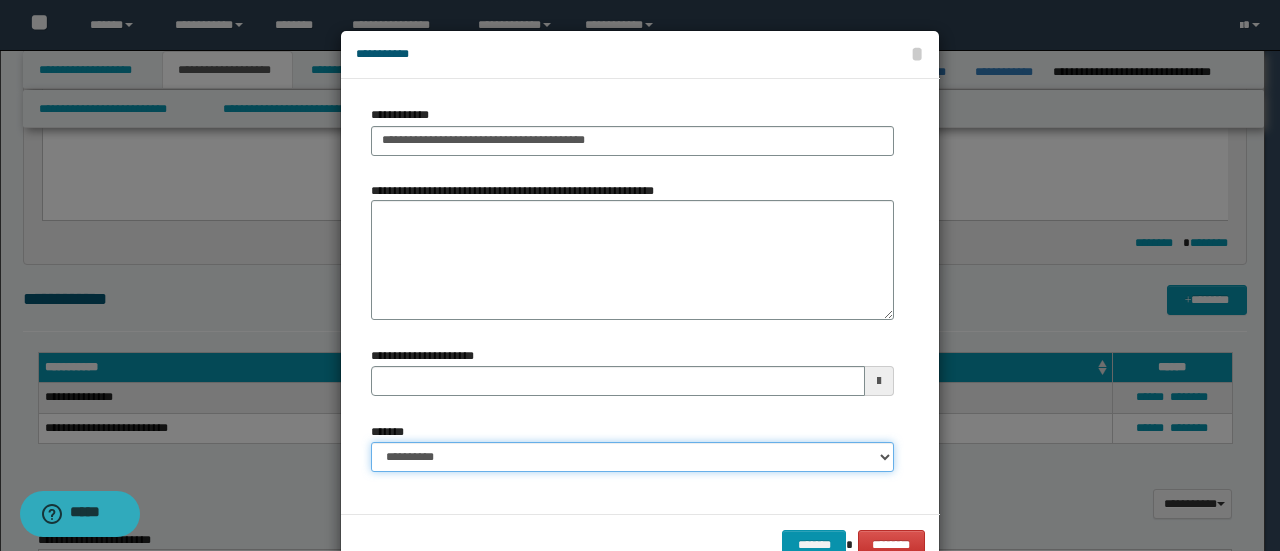 click on "**********" at bounding box center (632, 457) 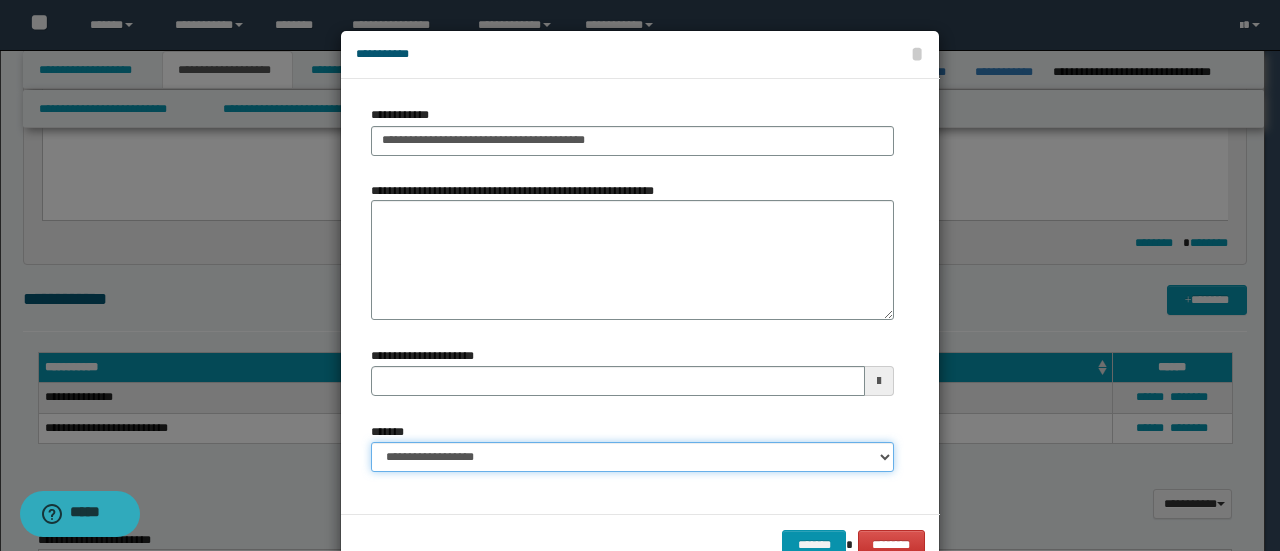 click on "**********" at bounding box center [632, 457] 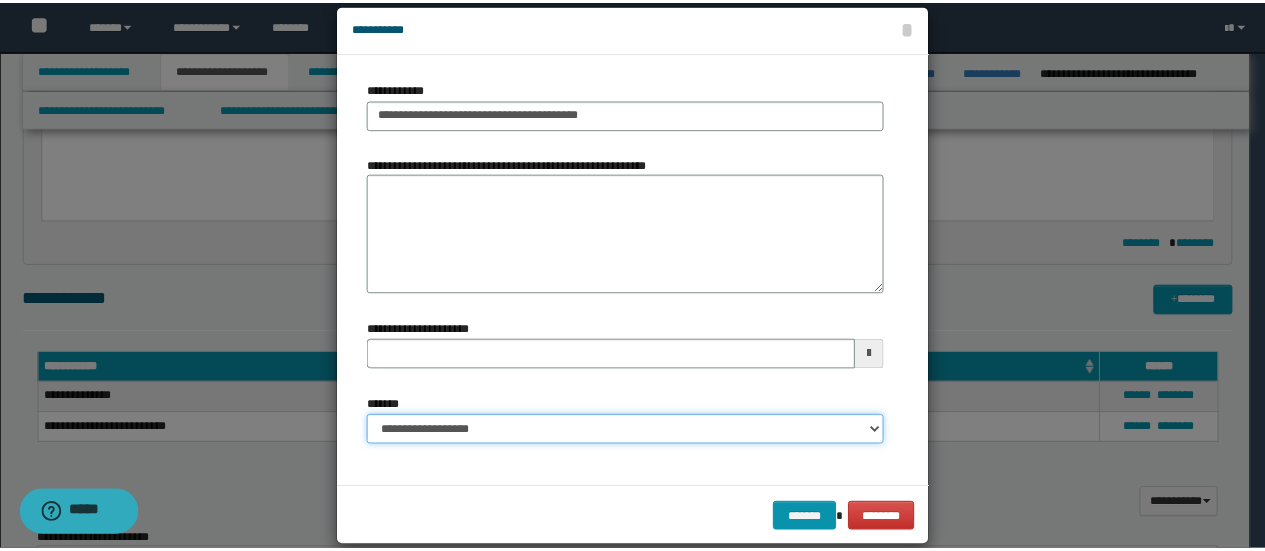 scroll, scrollTop: 52, scrollLeft: 0, axis: vertical 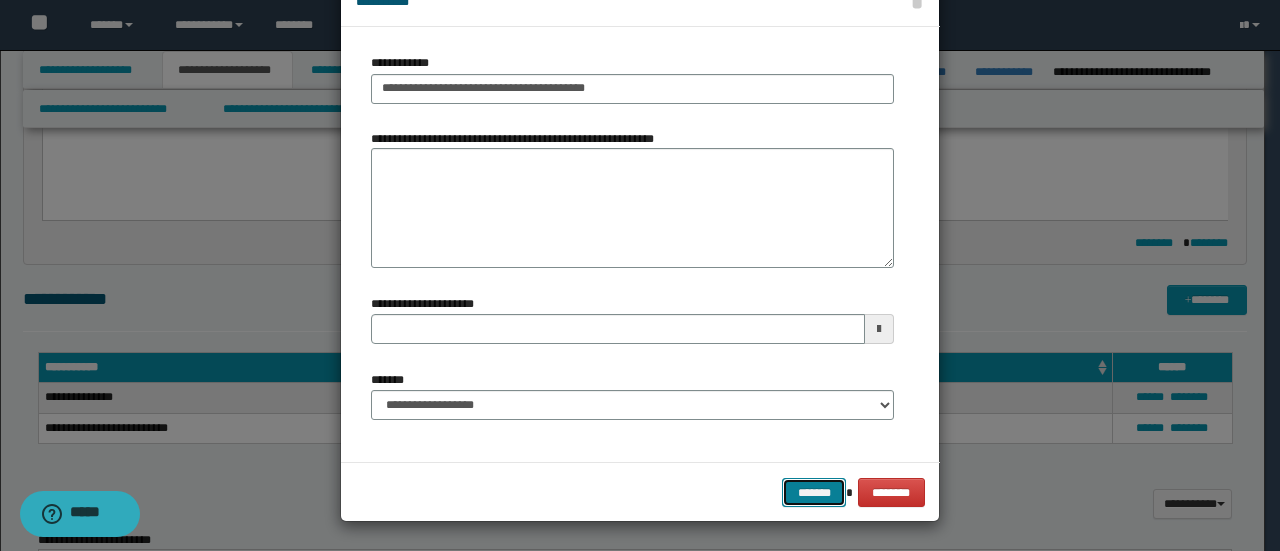 click on "*******" at bounding box center (814, 492) 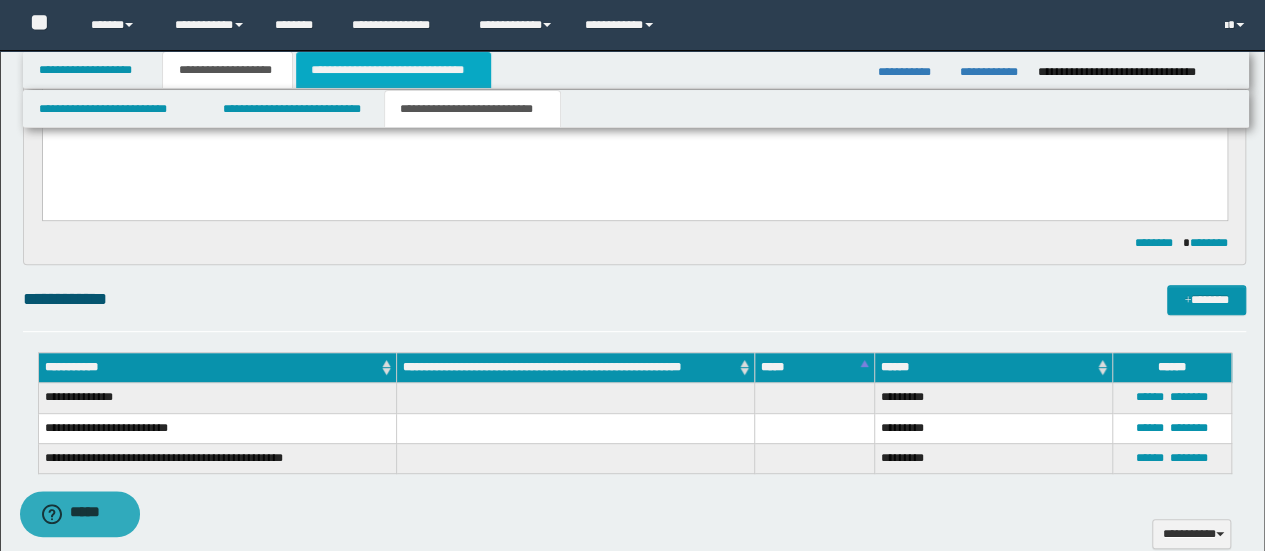 click on "**********" at bounding box center (393, 70) 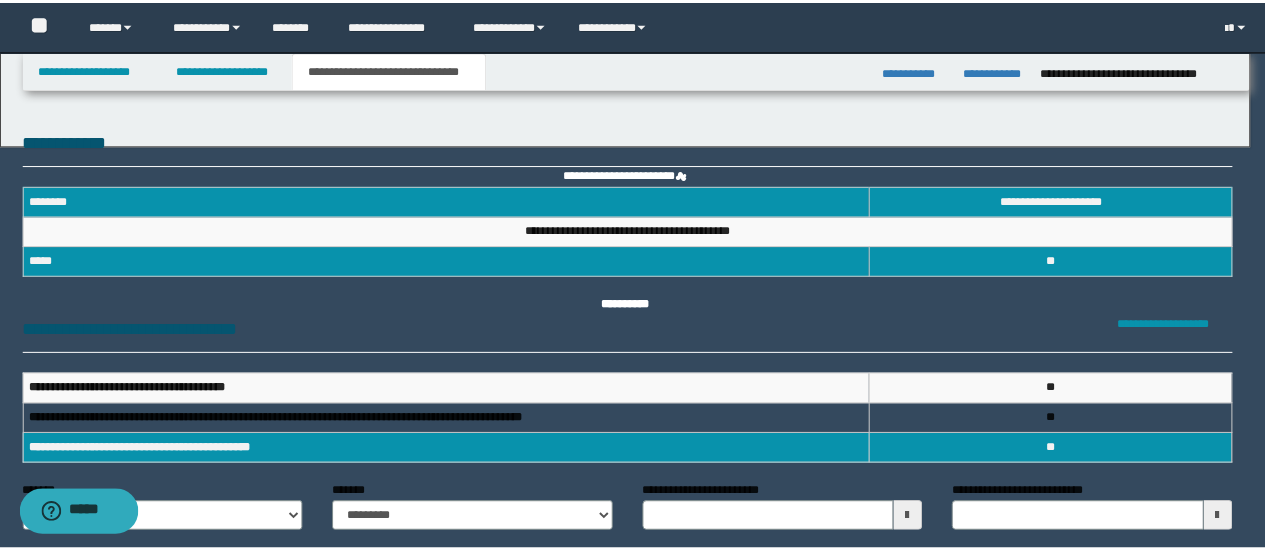scroll, scrollTop: 0, scrollLeft: 0, axis: both 